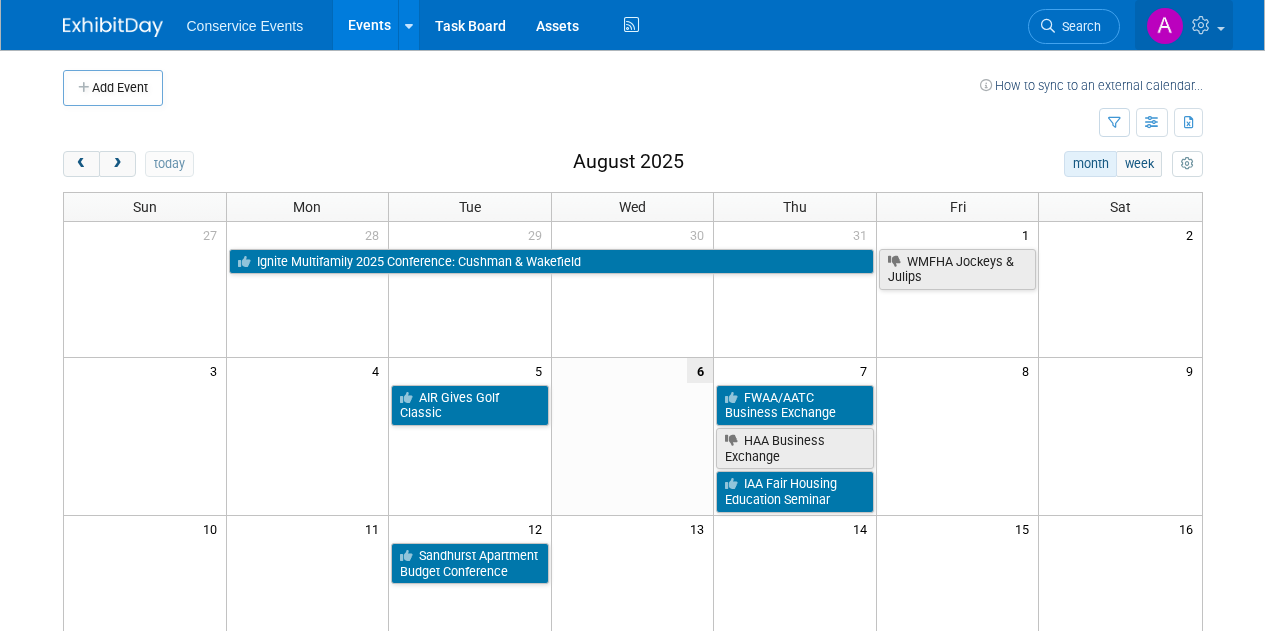 scroll, scrollTop: 0, scrollLeft: 0, axis: both 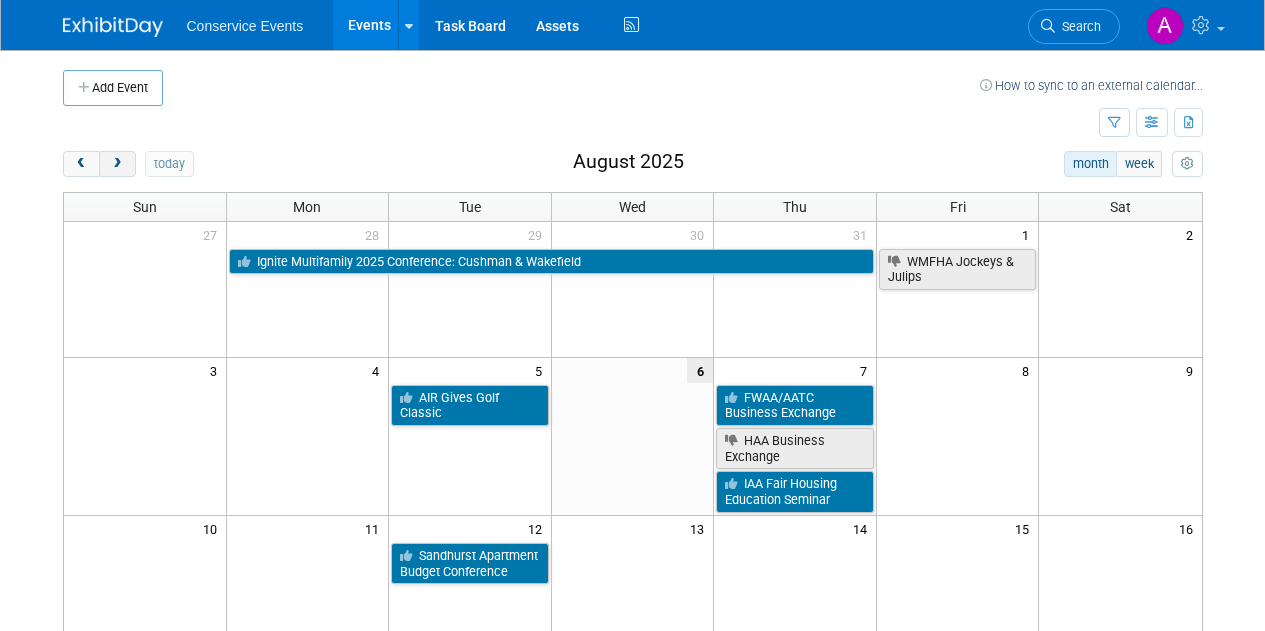 click at bounding box center [117, 164] 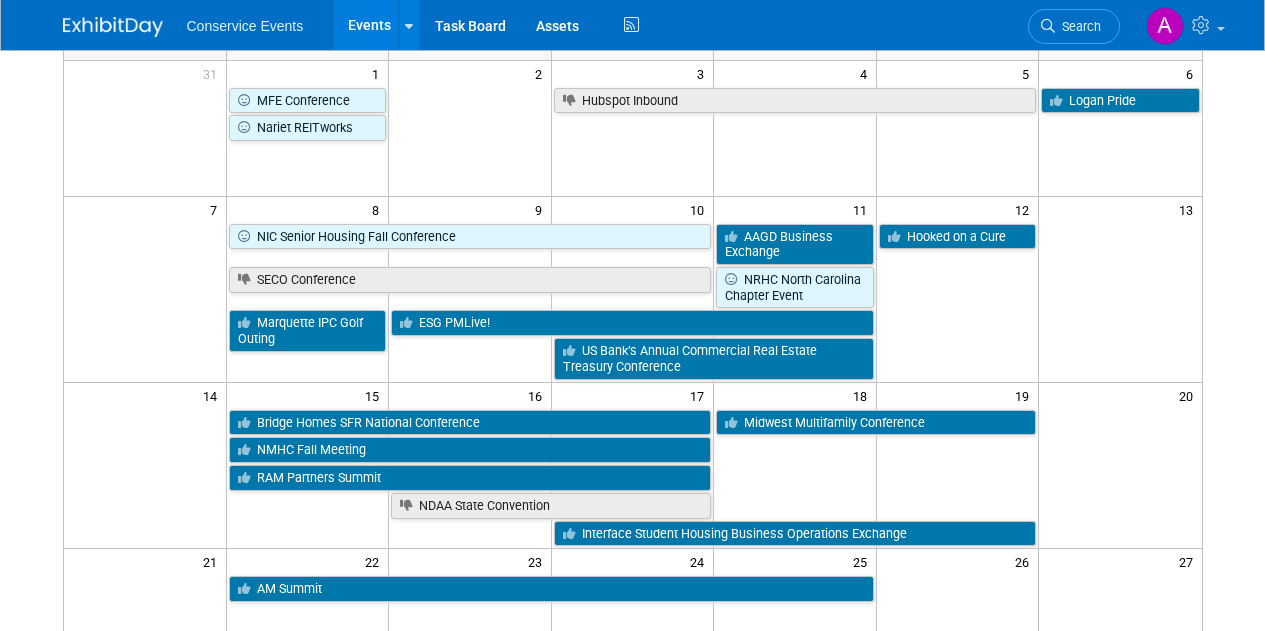 scroll, scrollTop: 163, scrollLeft: 0, axis: vertical 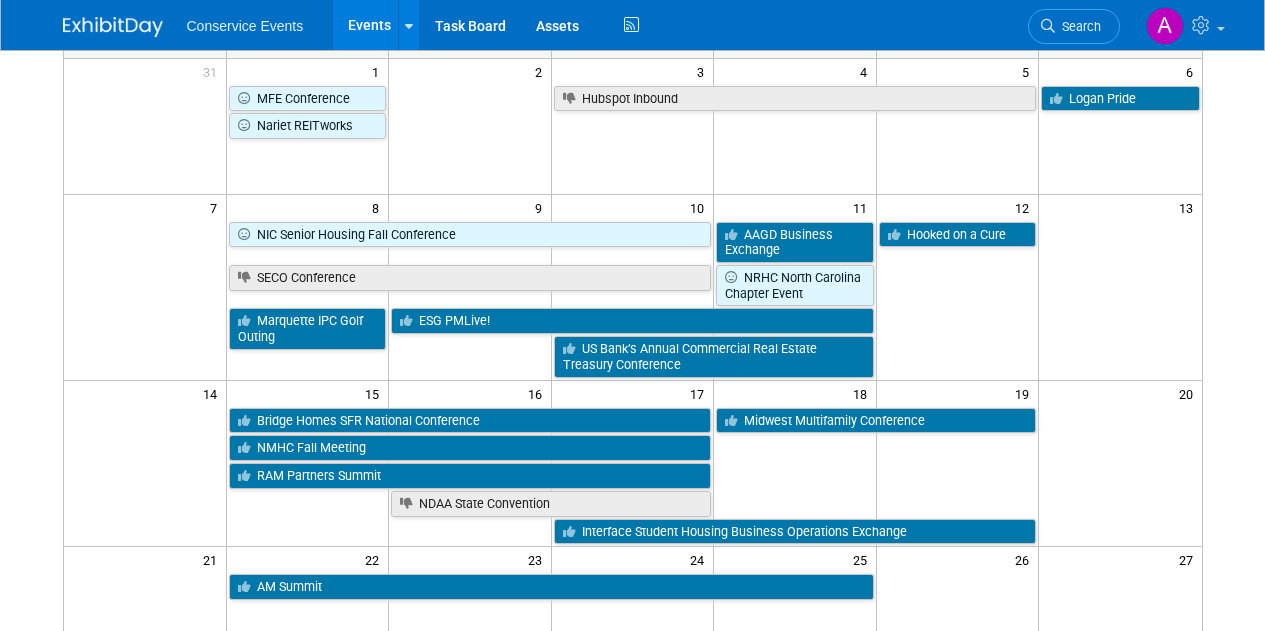 click on "US Bank’s Annual Commercial Real Estate Treasury Conference" at bounding box center [714, 356] 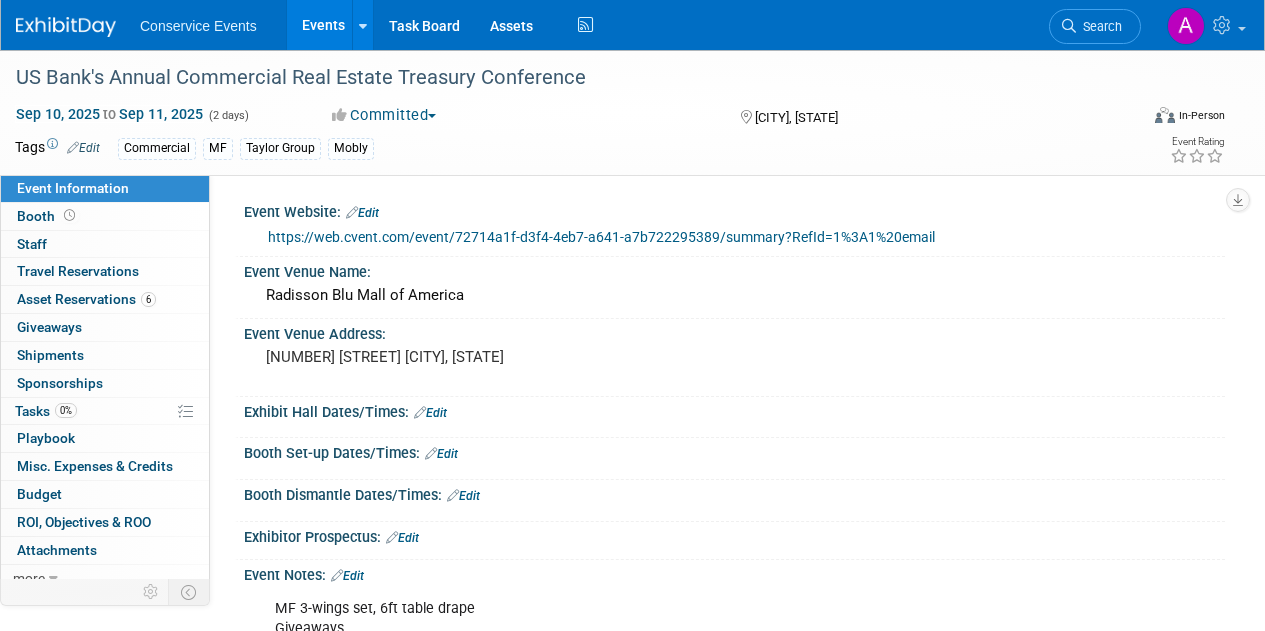 scroll, scrollTop: 0, scrollLeft: 0, axis: both 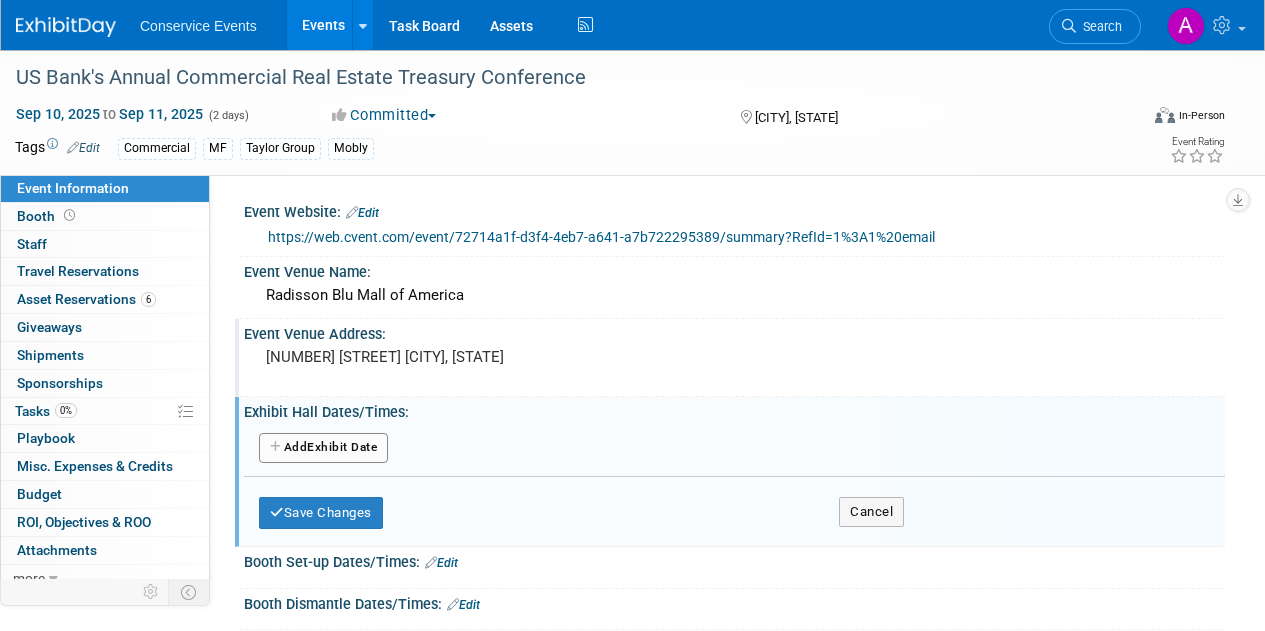 click on "[NUMBER] [STREET] [CITY], [STATE]" at bounding box center (448, 366) 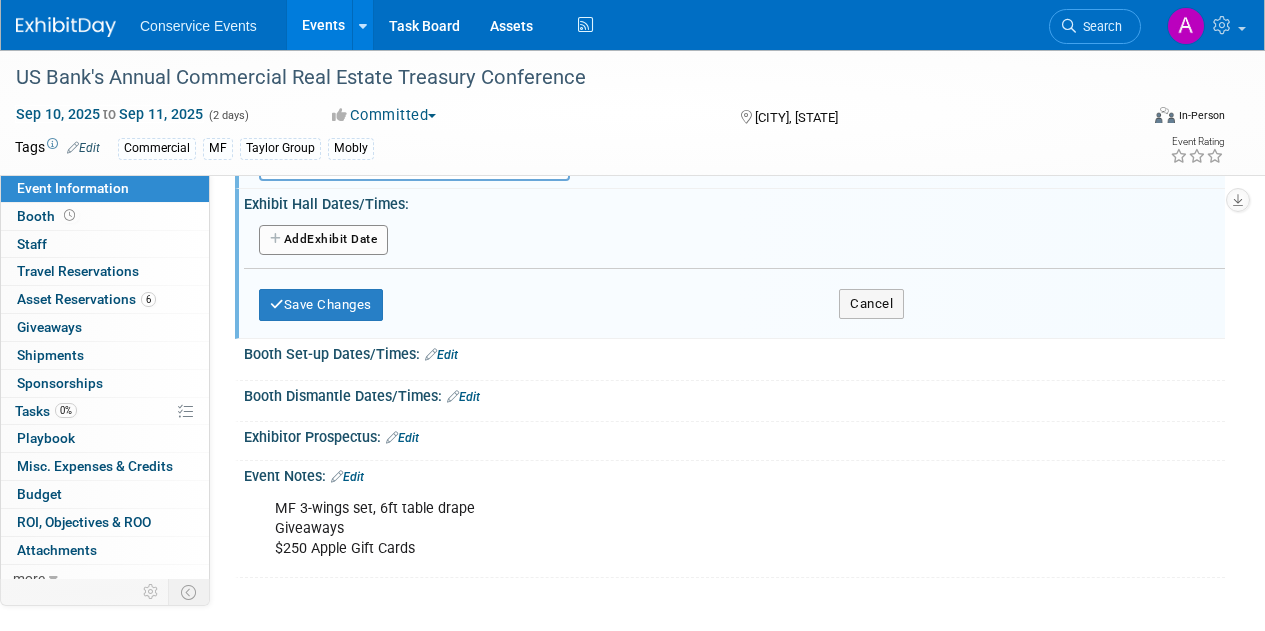 scroll, scrollTop: 201, scrollLeft: 0, axis: vertical 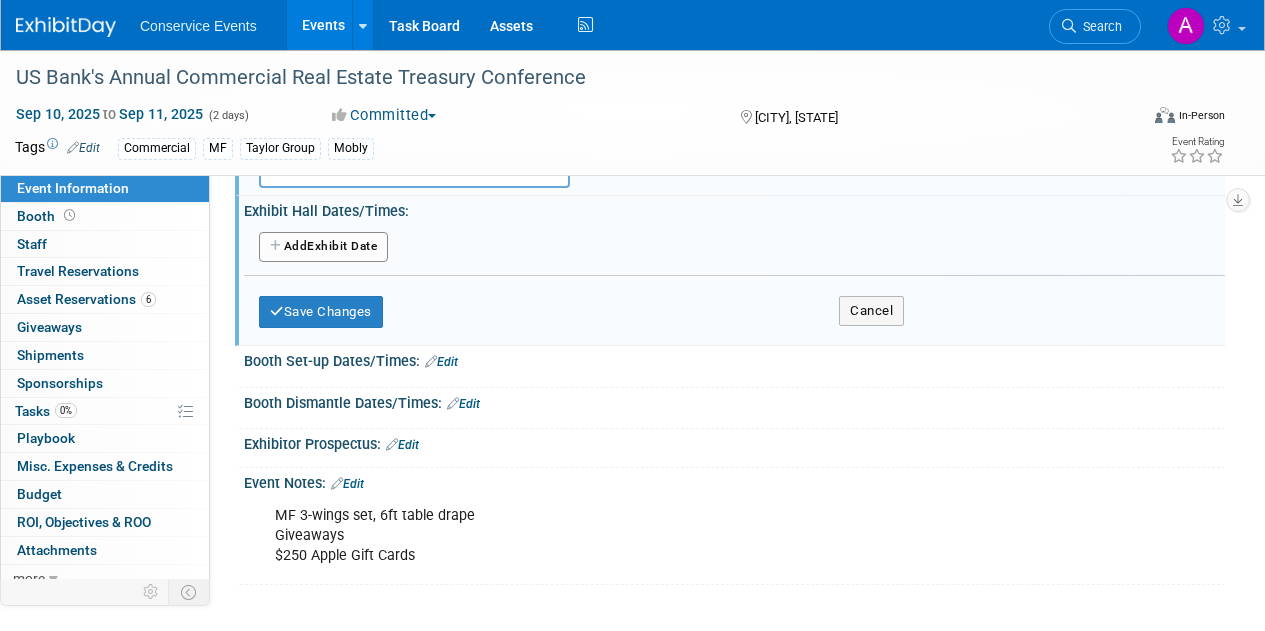 click on "Edit" at bounding box center (441, 362) 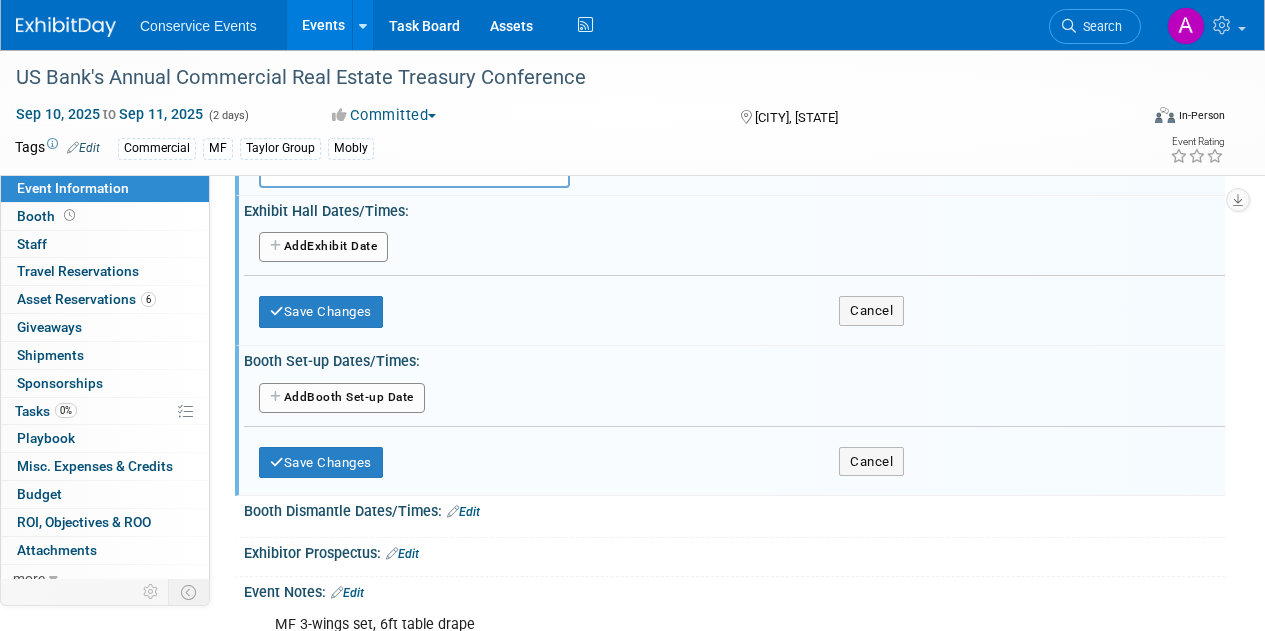 click on "Add  Another  Booth Set-up Date" at bounding box center [342, 398] 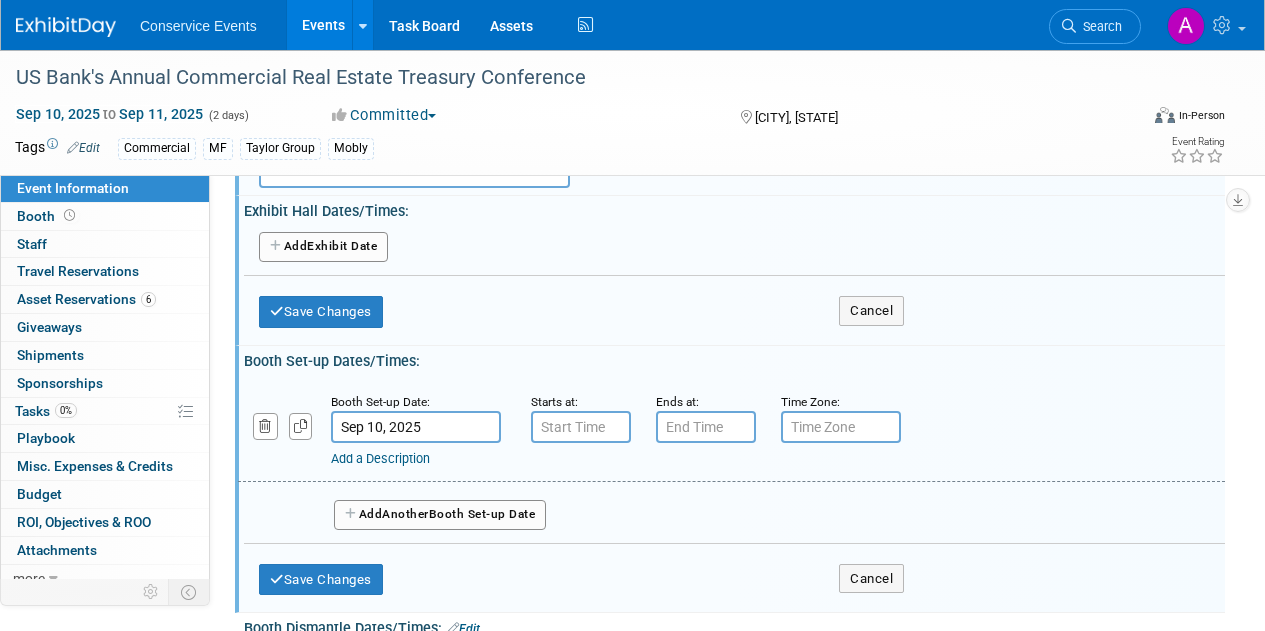 click on "Sep 10, 2025" at bounding box center [416, 427] 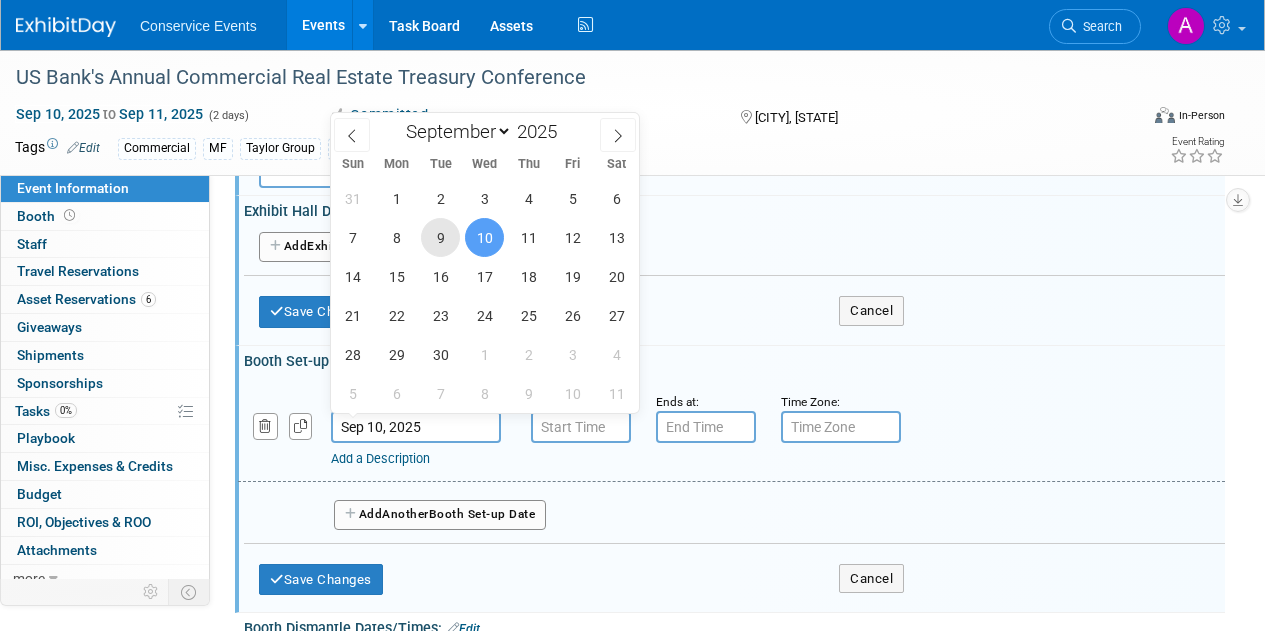 click on "9" at bounding box center [440, 237] 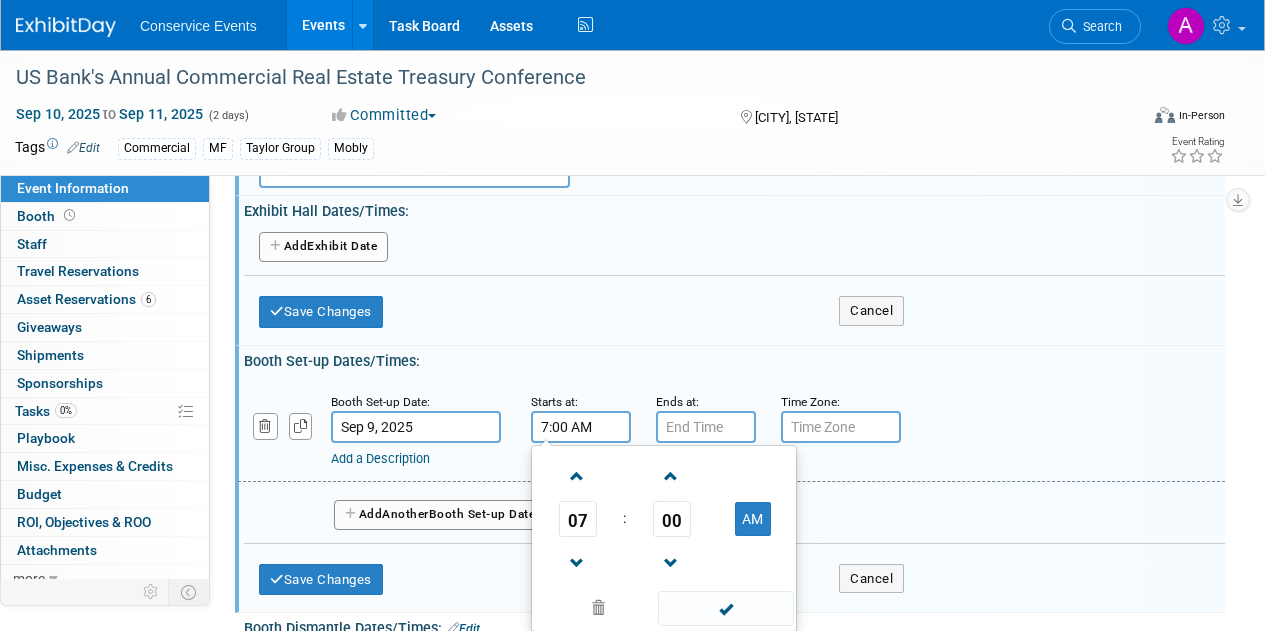 click on "7:00 AM" at bounding box center [581, 427] 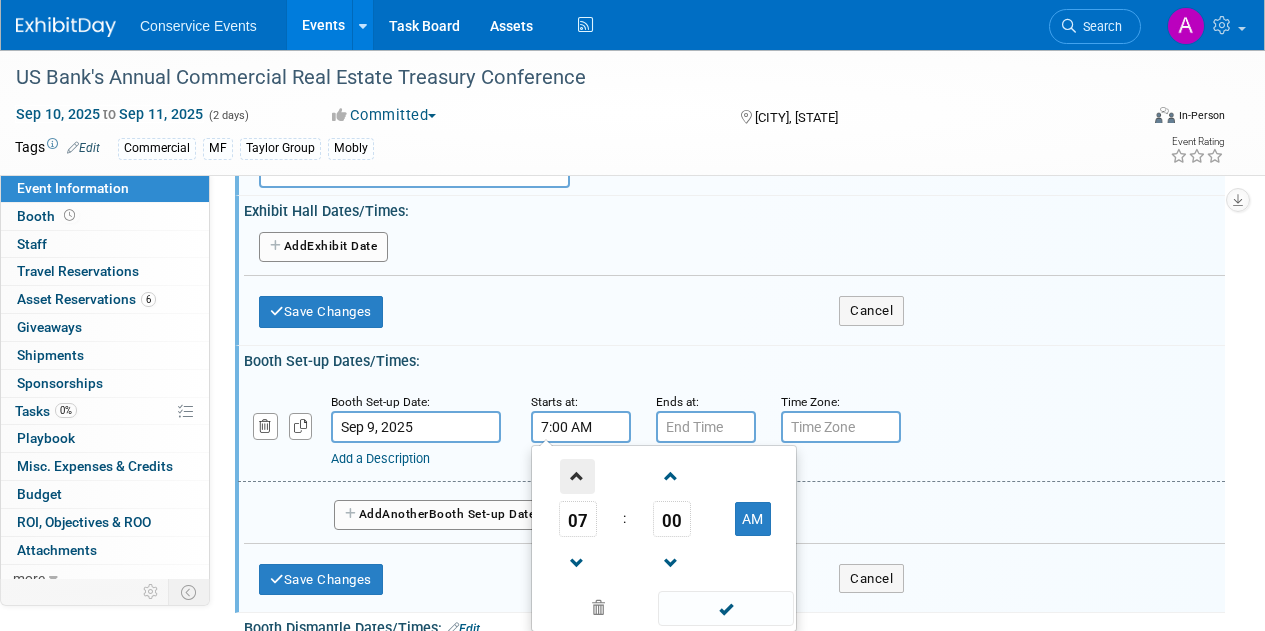 click at bounding box center (577, 476) 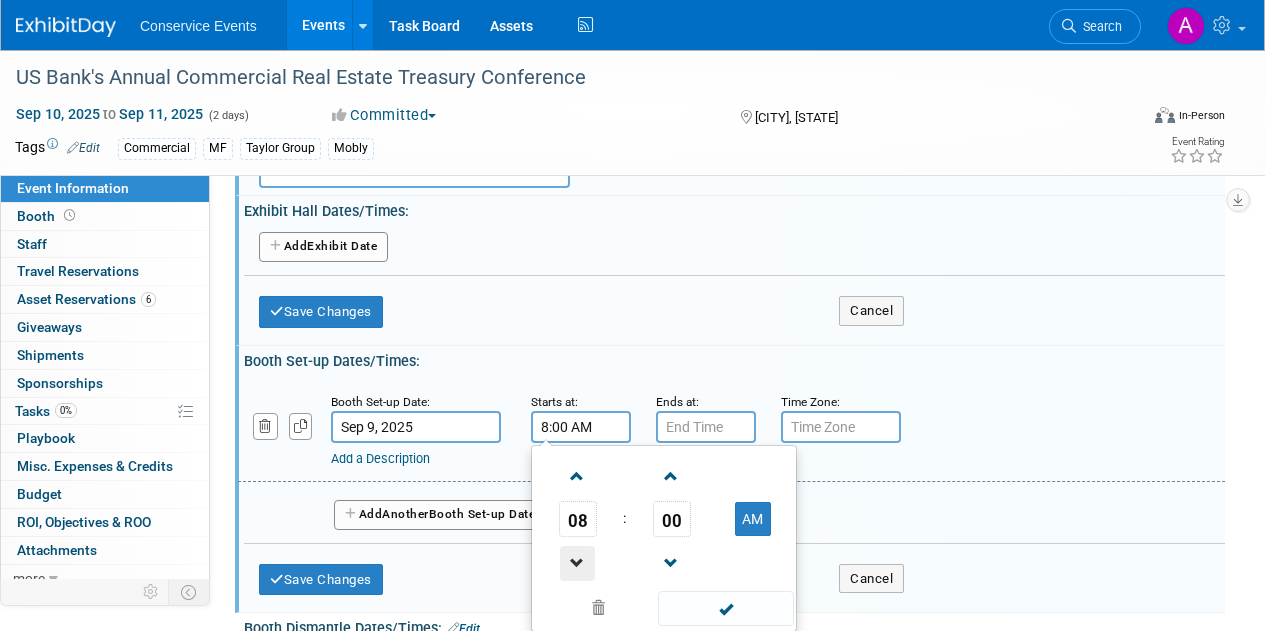 click at bounding box center (577, 563) 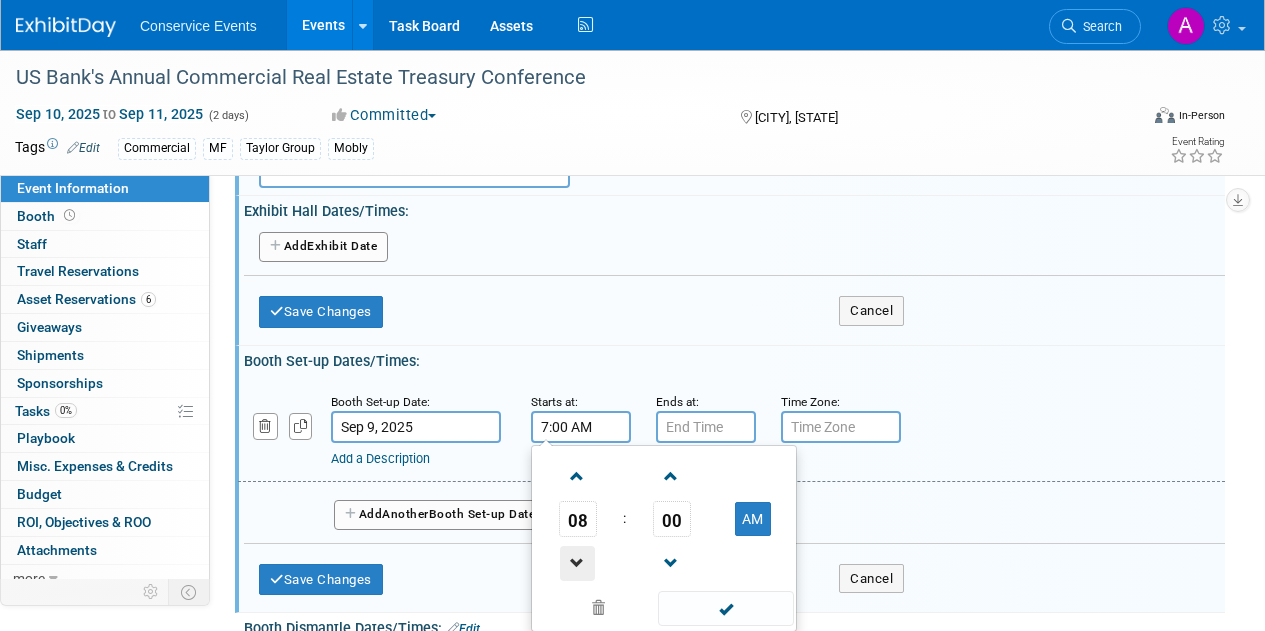 click at bounding box center [577, 563] 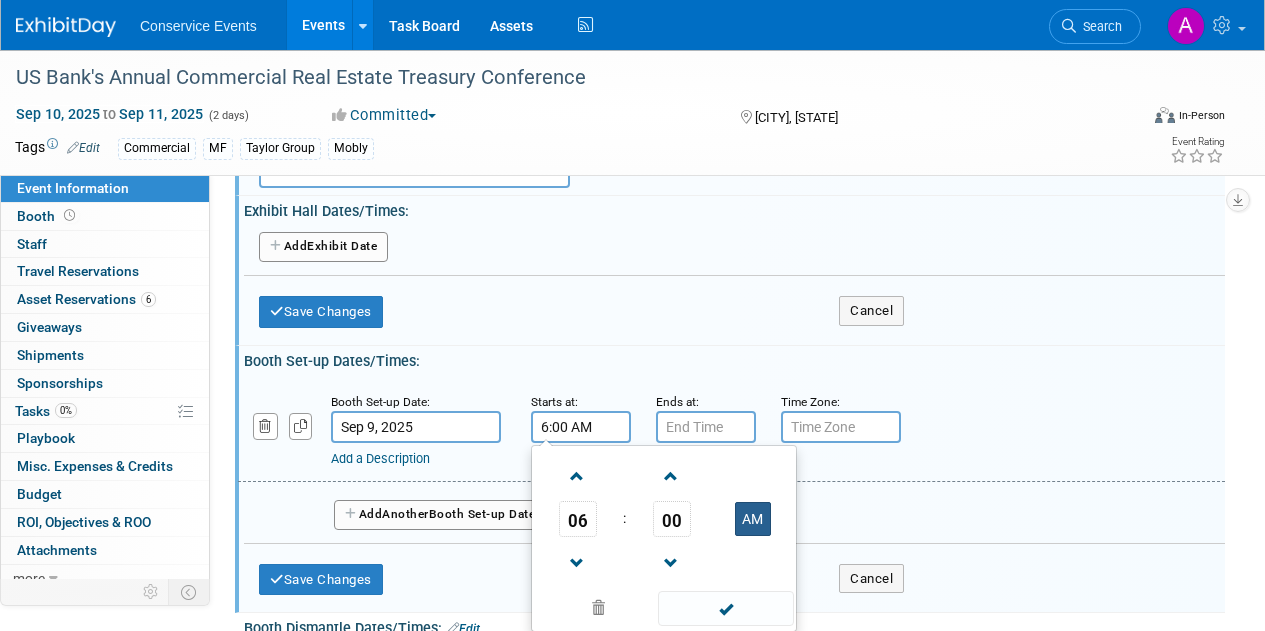 click on "AM" at bounding box center [753, 519] 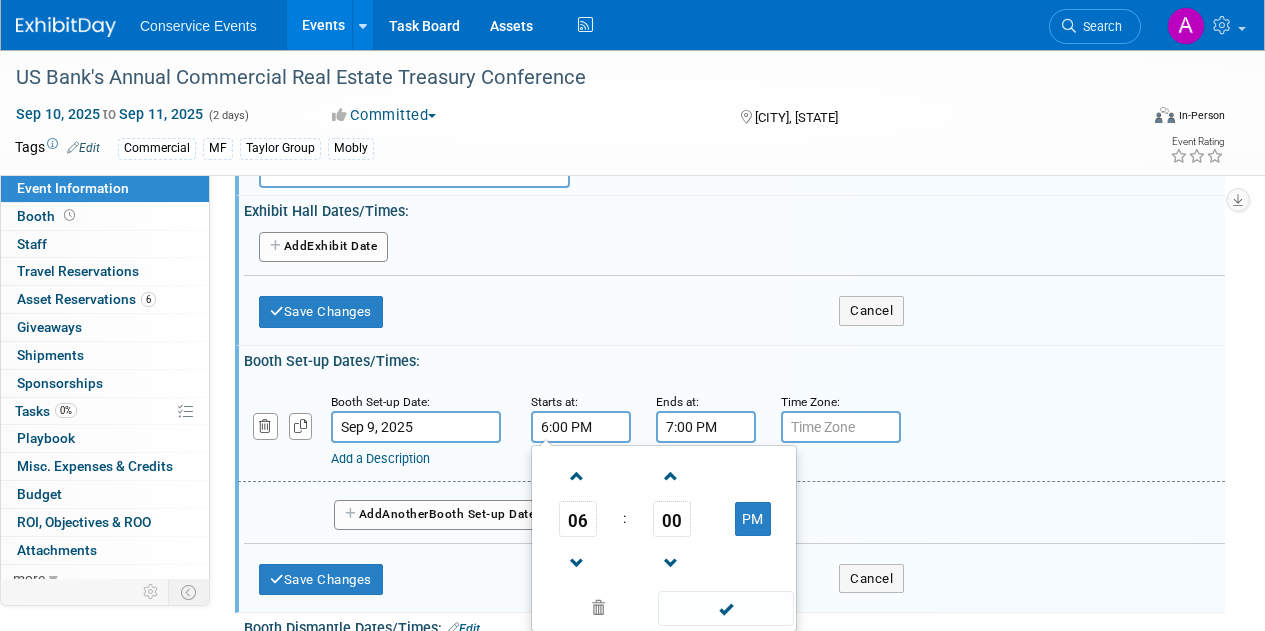 click on "7:00 PM" at bounding box center (706, 427) 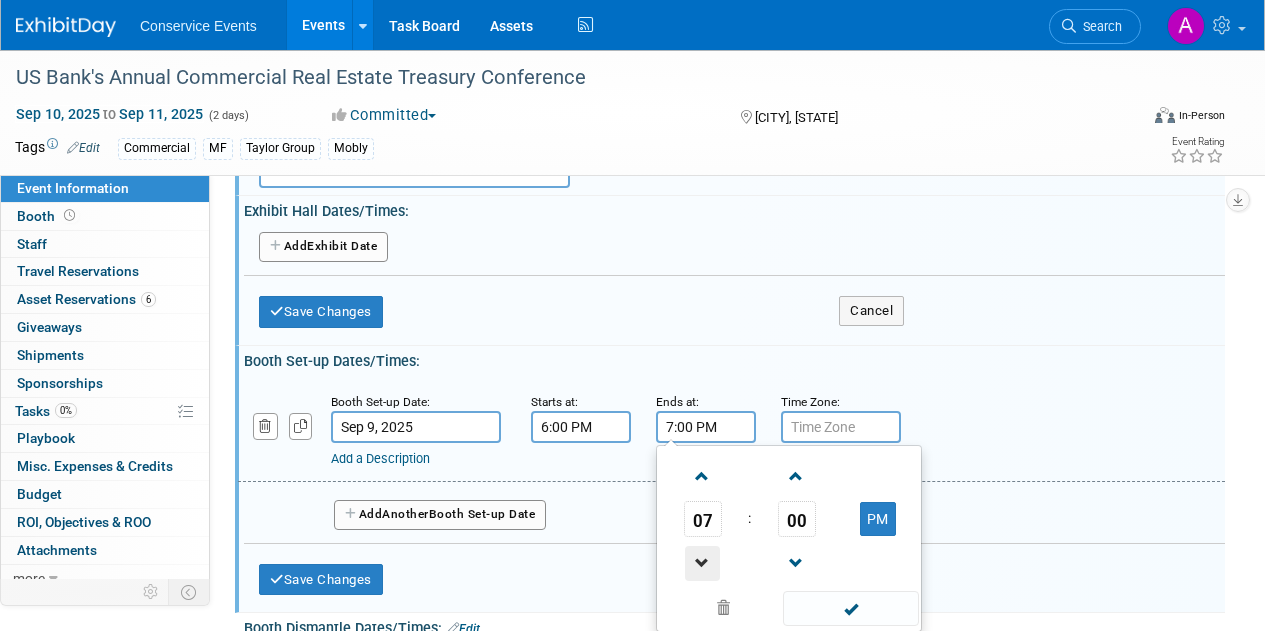 click at bounding box center [702, 563] 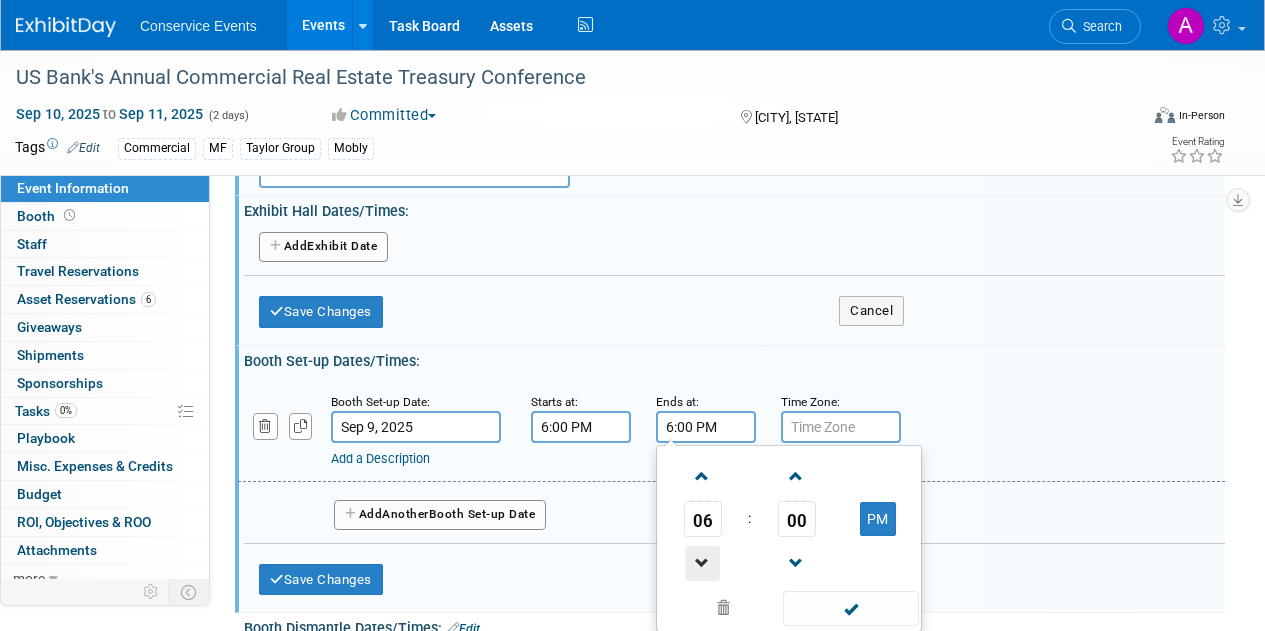 click at bounding box center [702, 563] 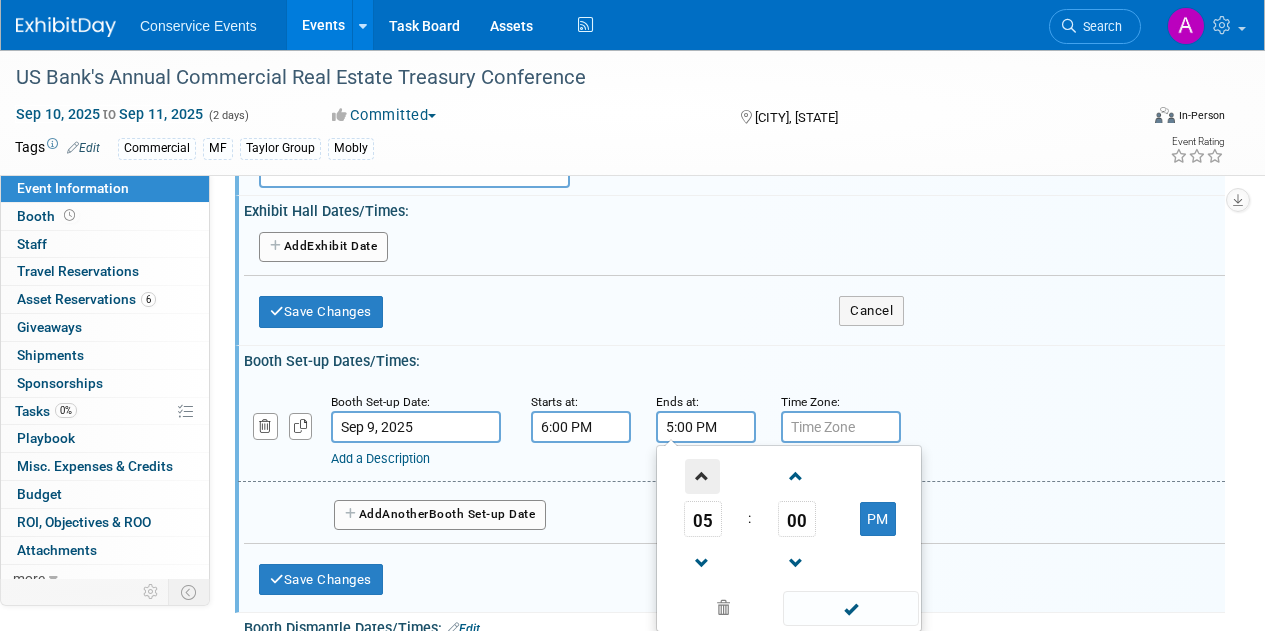 click at bounding box center [702, 476] 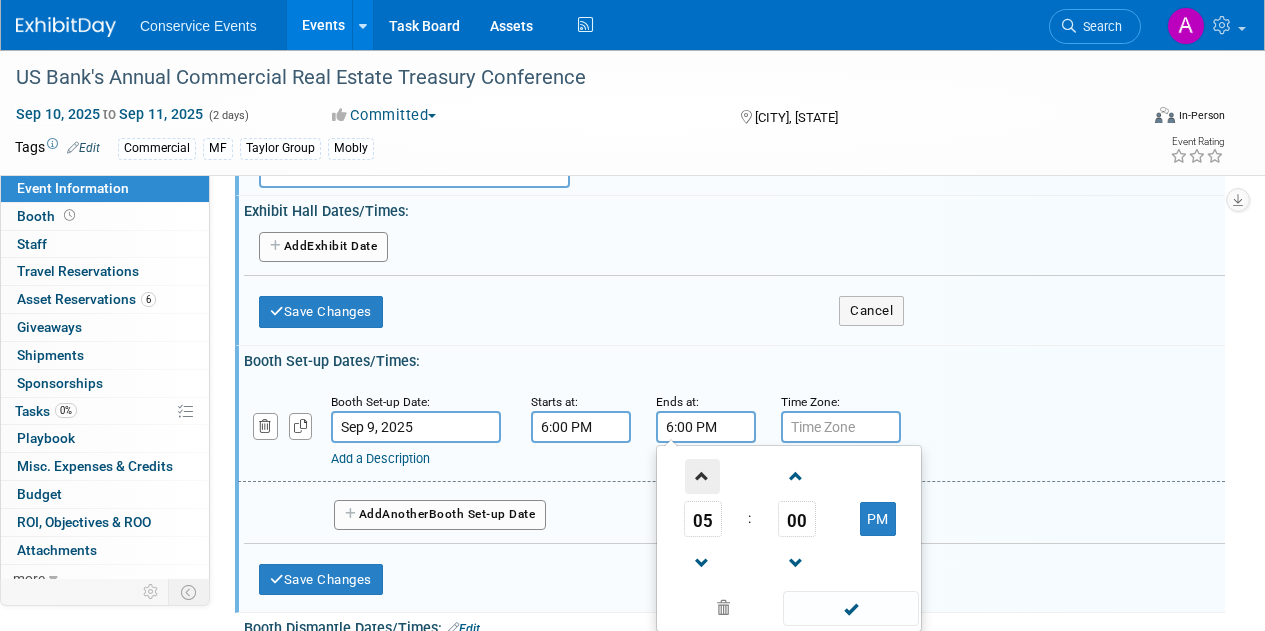 click at bounding box center (702, 476) 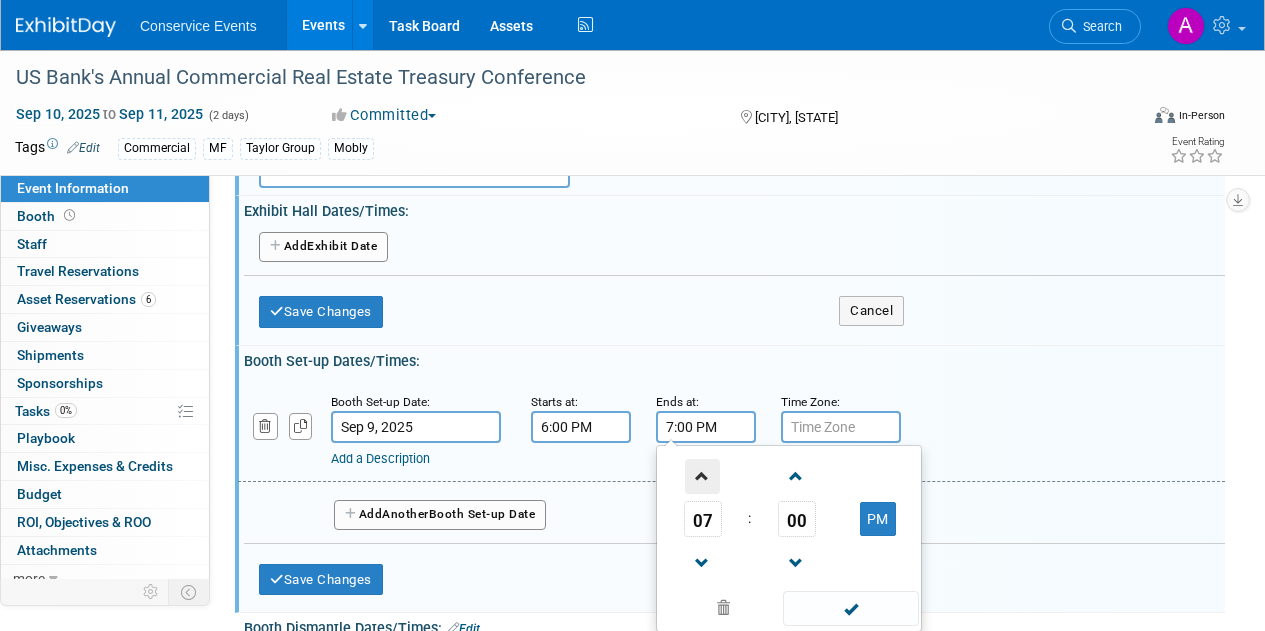 click at bounding box center (702, 476) 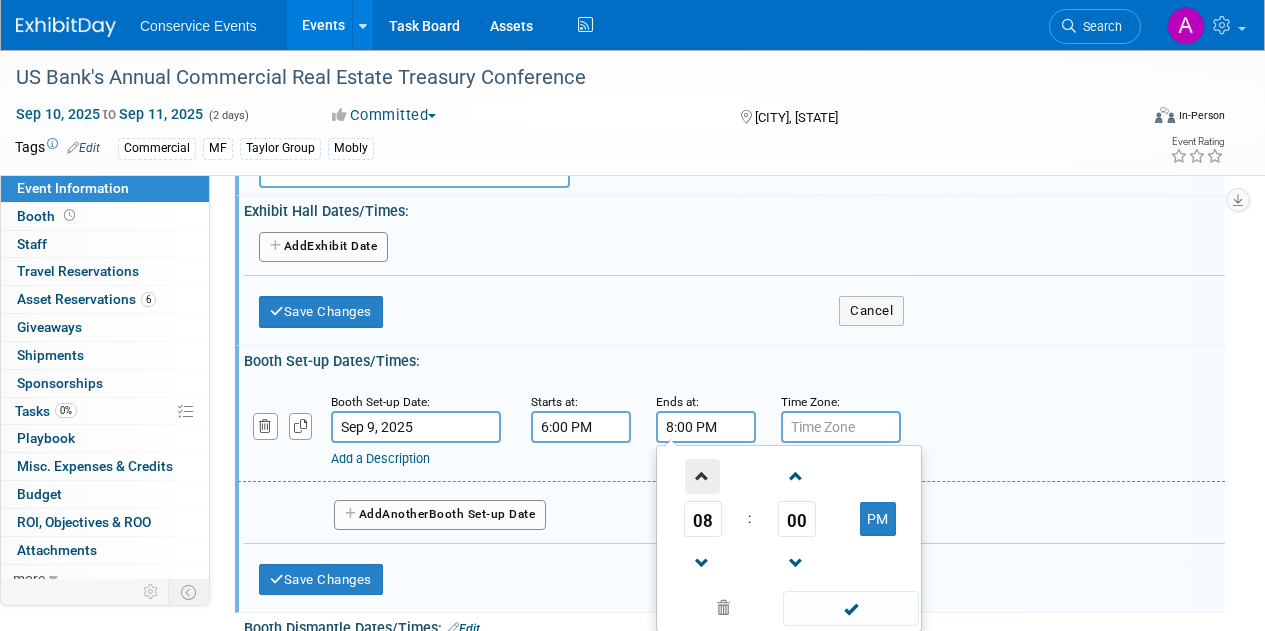 click at bounding box center [702, 476] 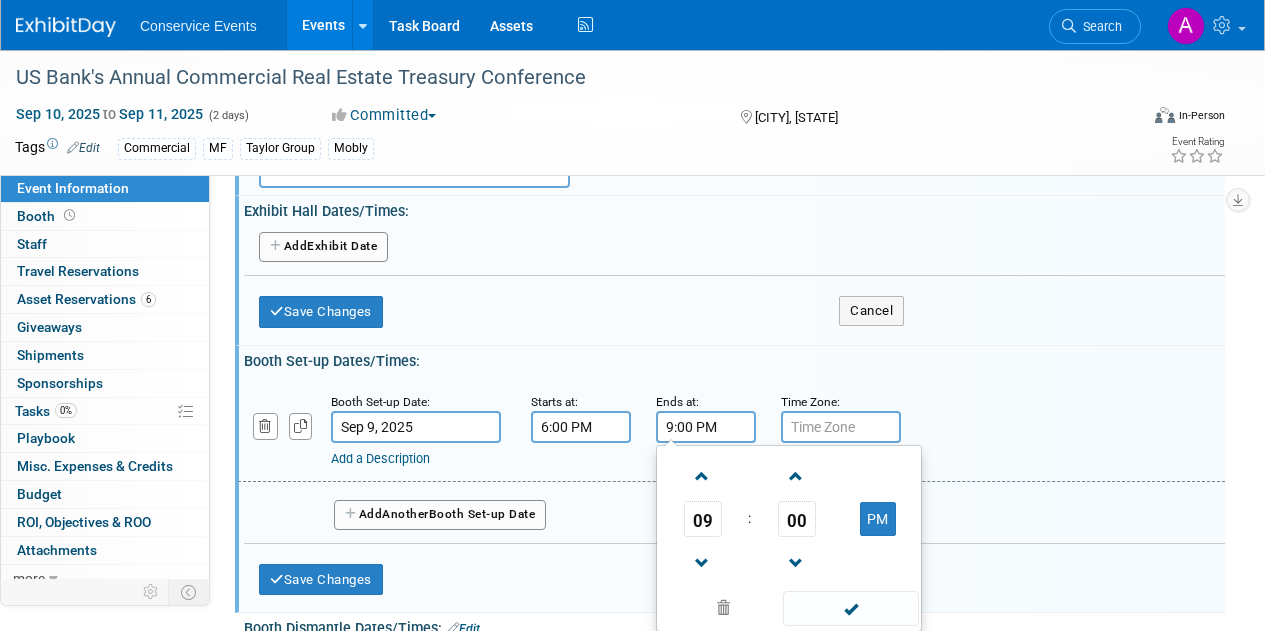 click on "Booth Set-up Date:
[MONTH] [DAY], [YEAR]
Starts at:
[TIME]
Ends at:
[TIME] [TIME] [HOUR] [HOUR] [HOUR] [HOUR] [HOUR] [HOUR] [HOUR] [HOUR] [HOUR] [HOUR] [HOUR] [HOUR] [HOUR] [HOUR] [HOUR] [HOUR] [HOUR] [HOUR] [HOUR] [HOUR] [HOUR] [HOUR] [HOUR] [HOUR]
Time Zone:  Apply to all
Add a Description" at bounding box center (734, 459) 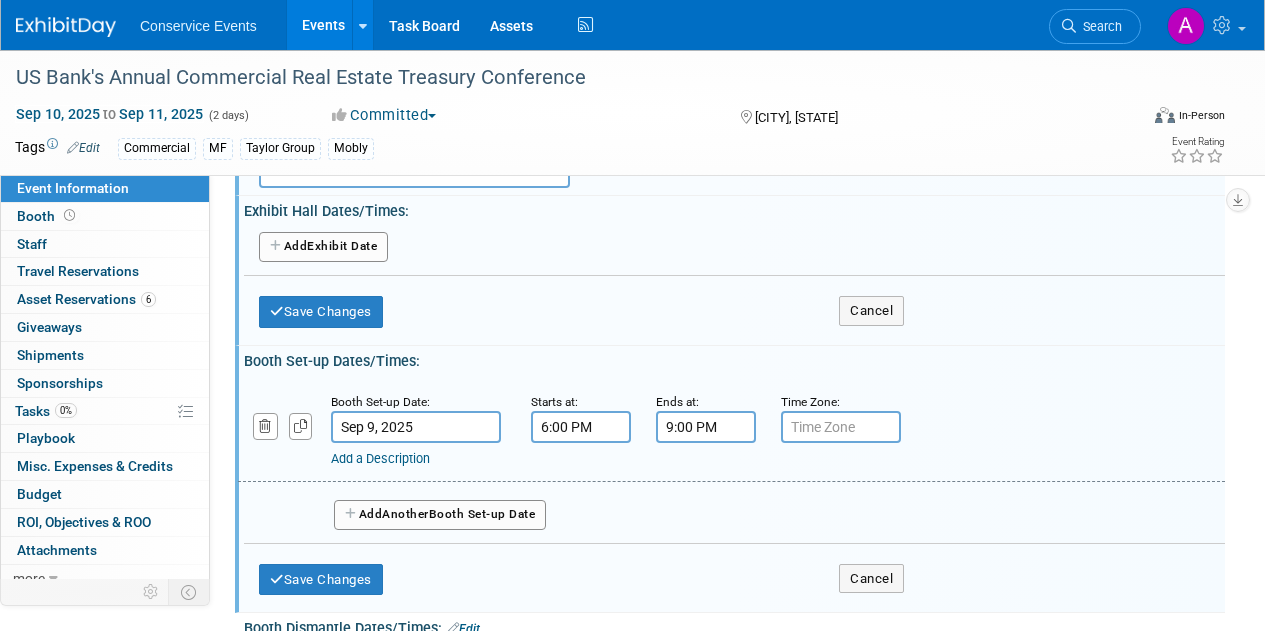 click at bounding box center (841, 427) 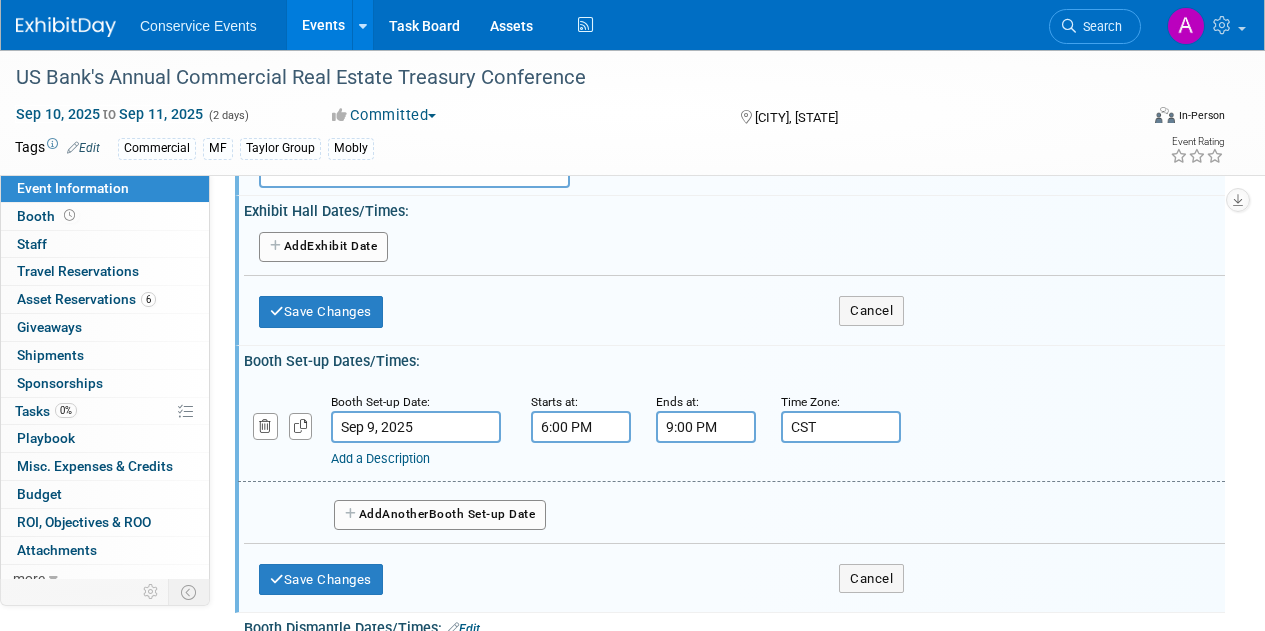 type on "CST" 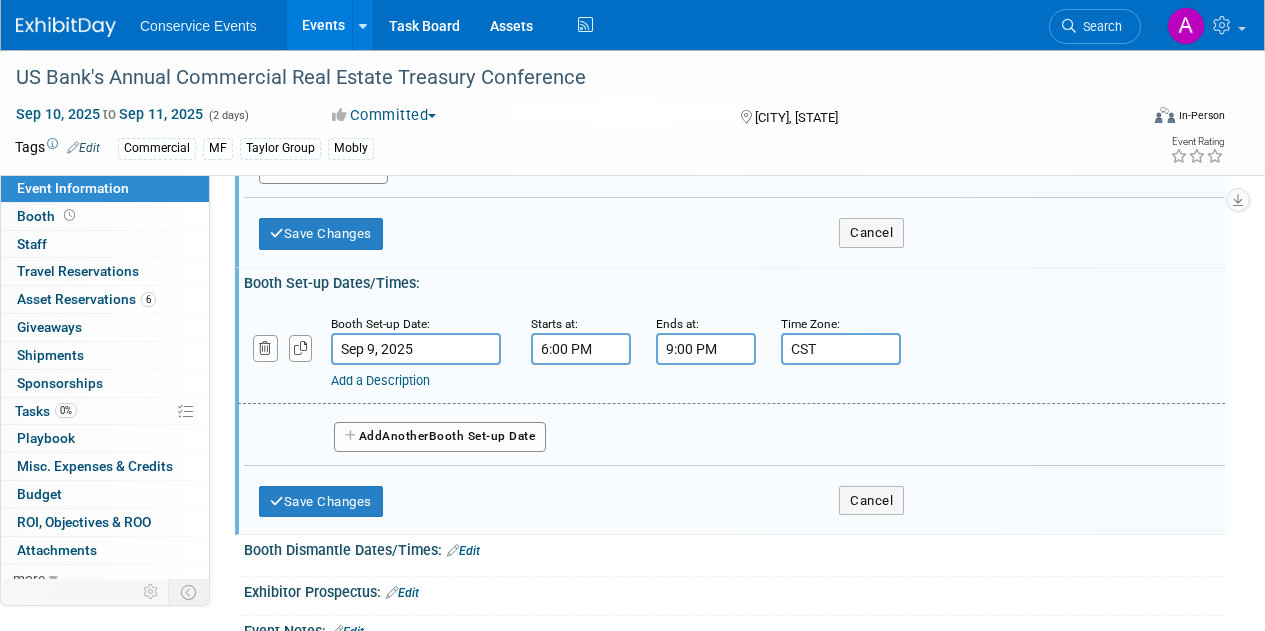 scroll, scrollTop: 315, scrollLeft: 0, axis: vertical 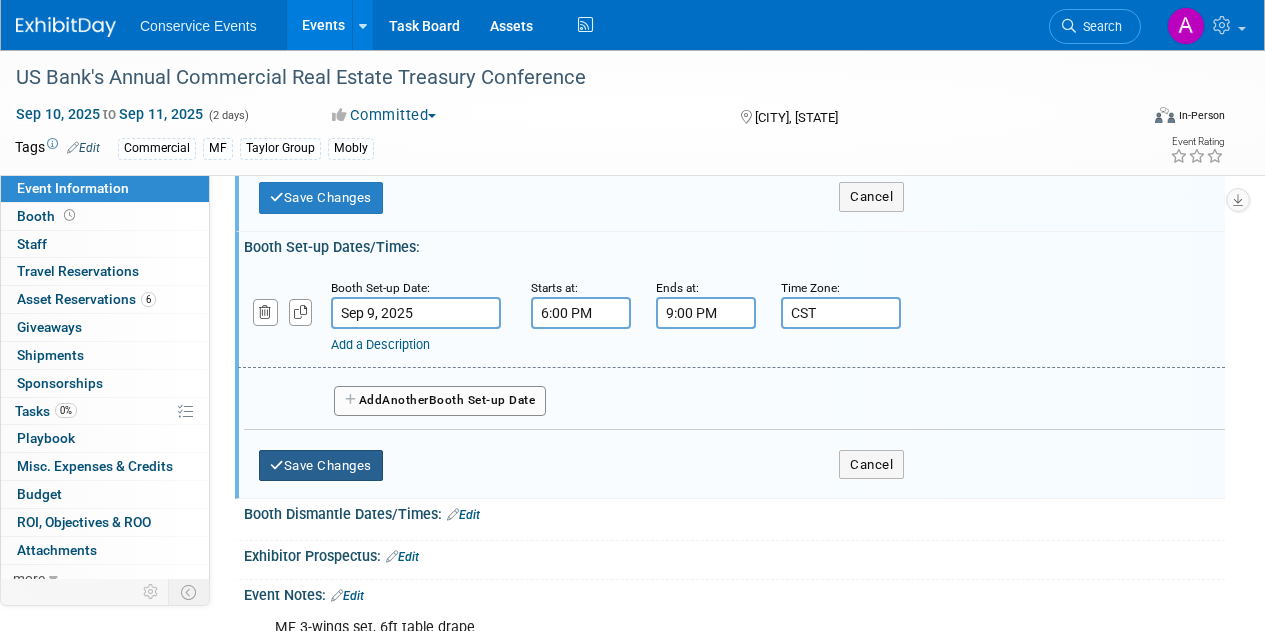 click on "Save Changes" at bounding box center [321, 466] 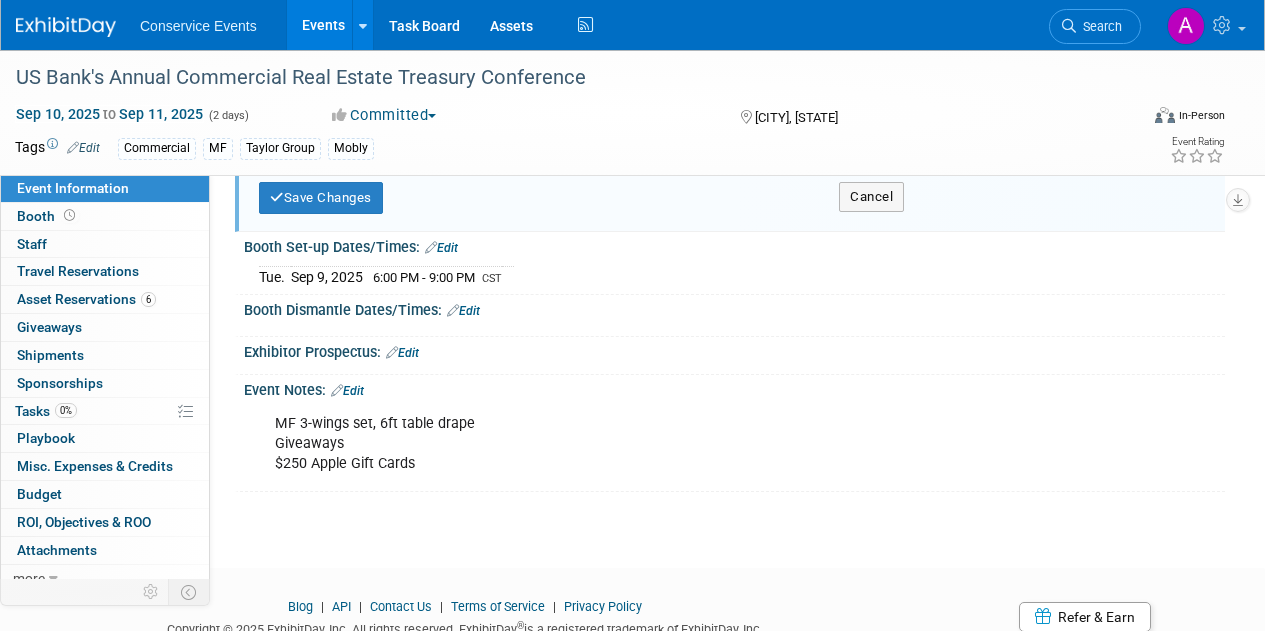 click on "Edit" at bounding box center (463, 311) 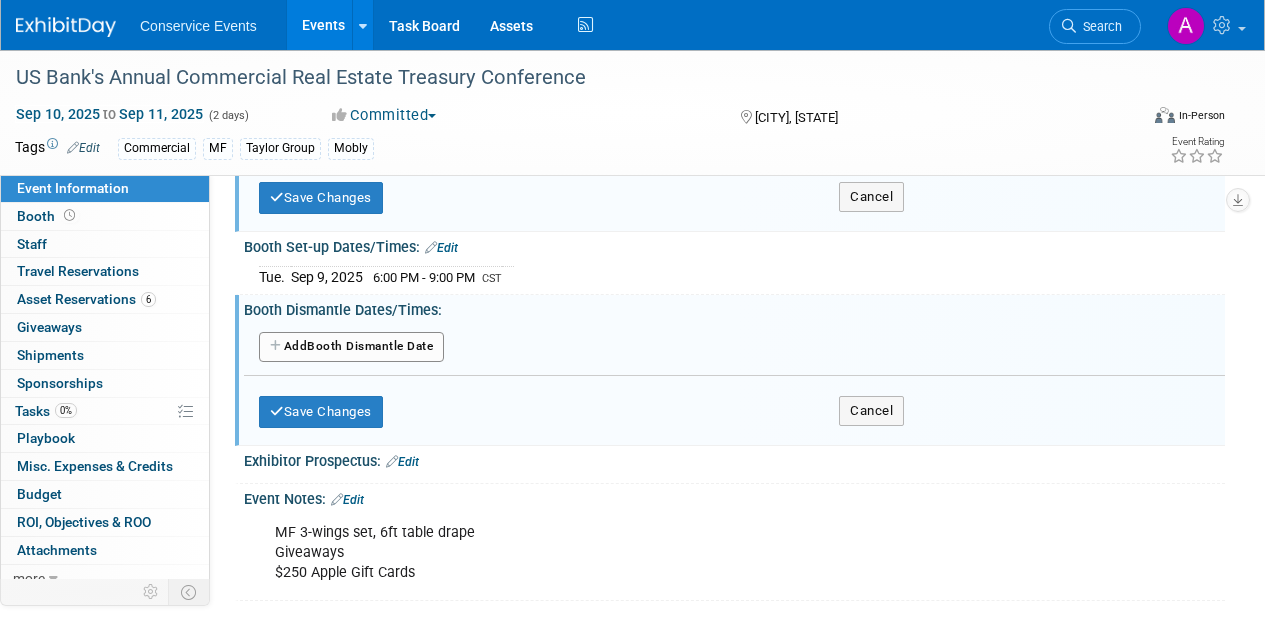click on "Add  Another  Booth Dismantle Date" at bounding box center (351, 347) 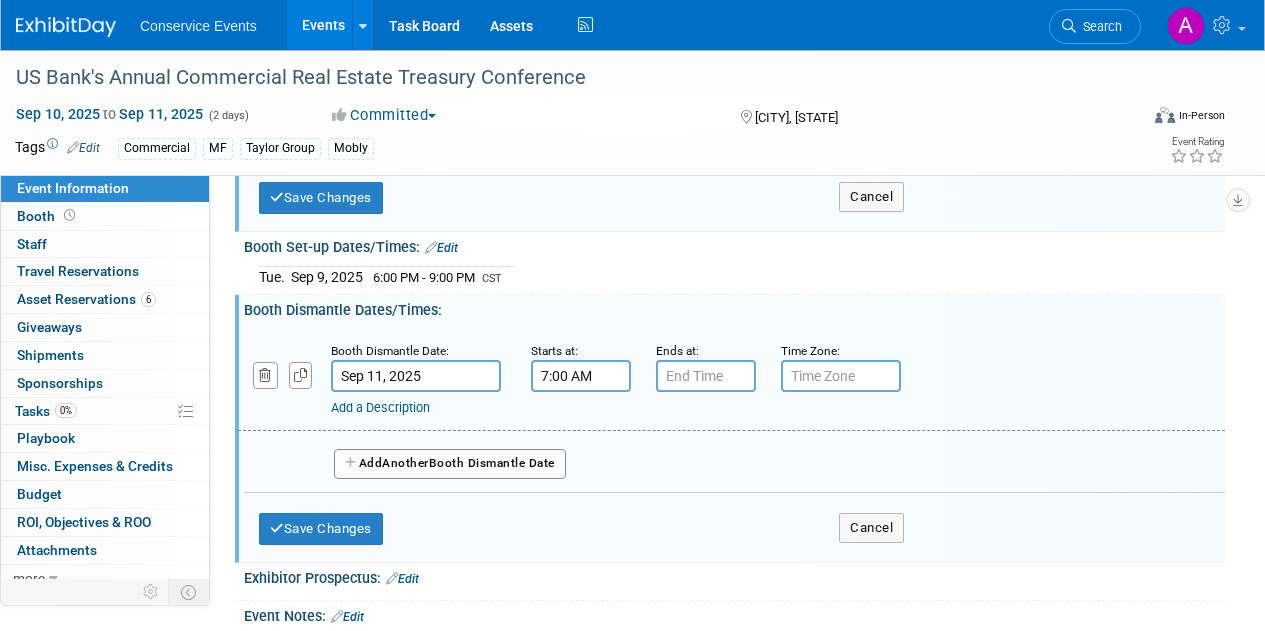 click on "7:00 AM" at bounding box center (581, 376) 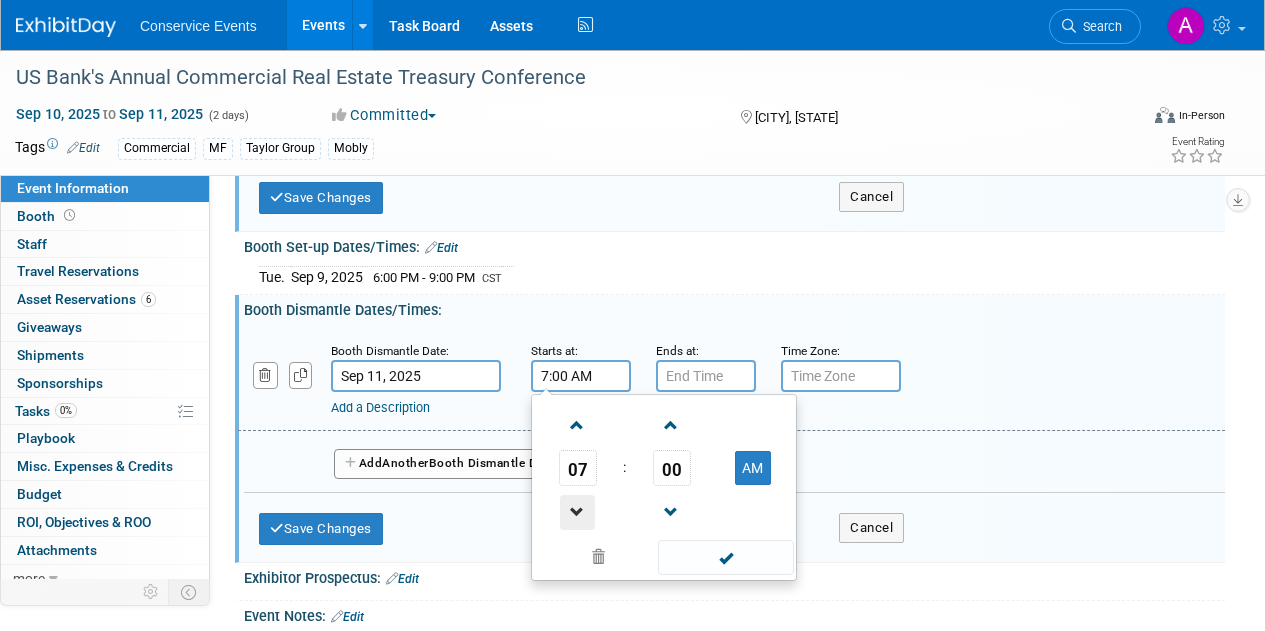 click at bounding box center [577, 512] 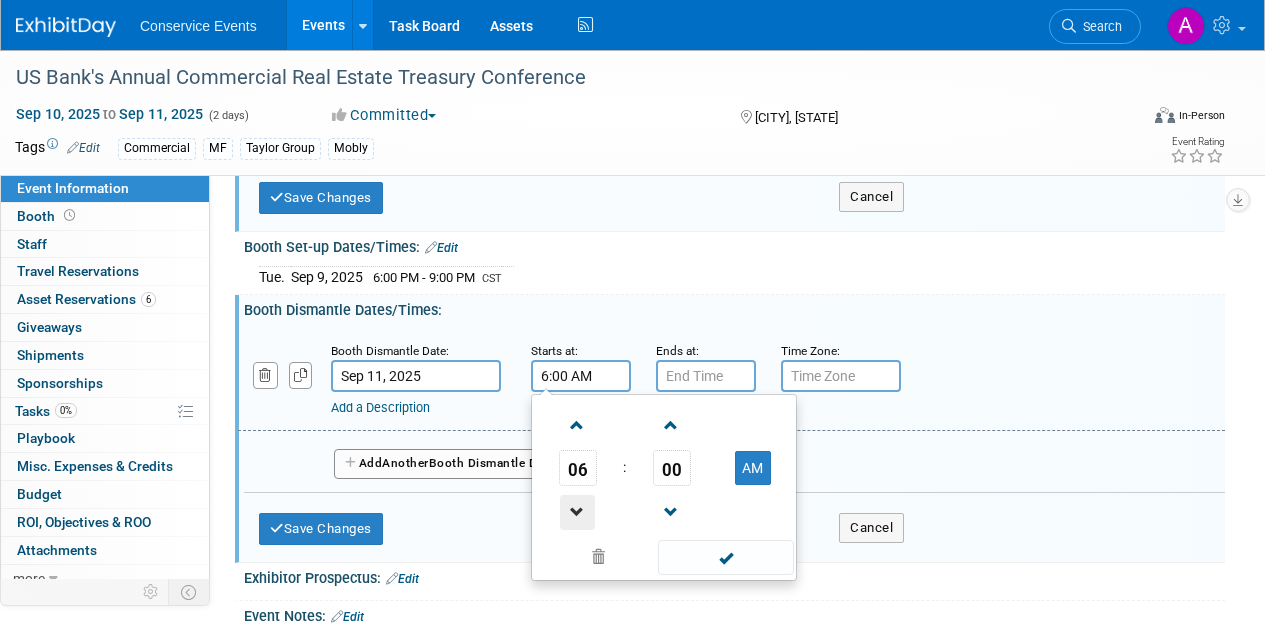 click at bounding box center [577, 512] 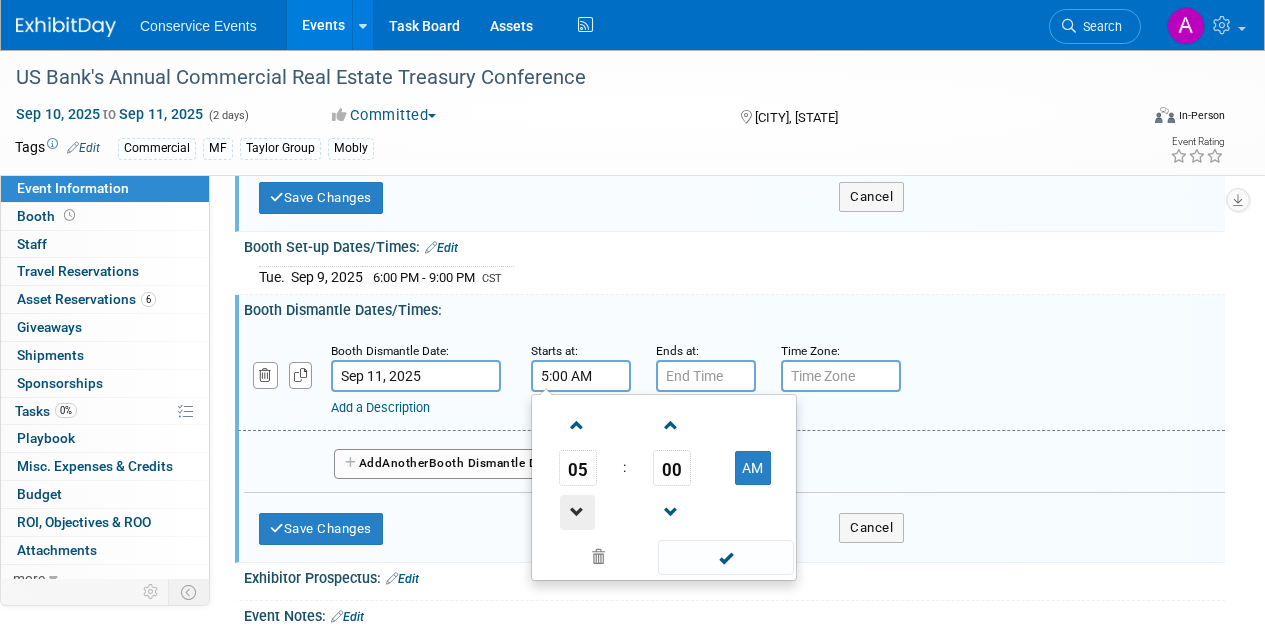 click at bounding box center [577, 512] 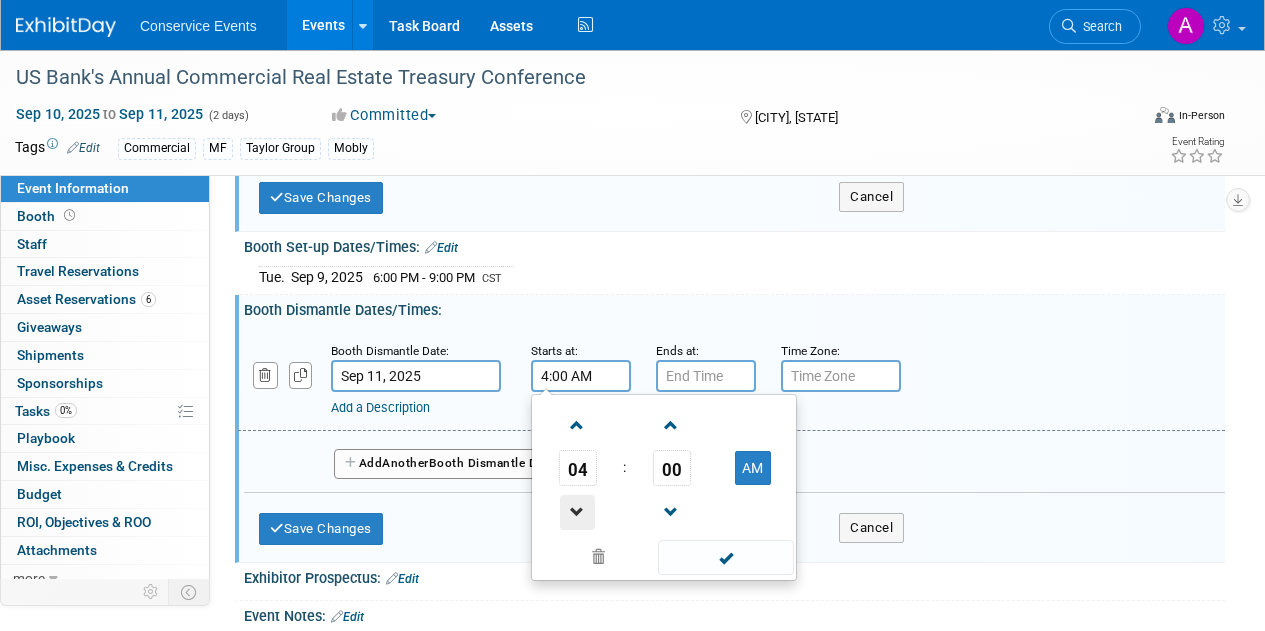 click at bounding box center (577, 512) 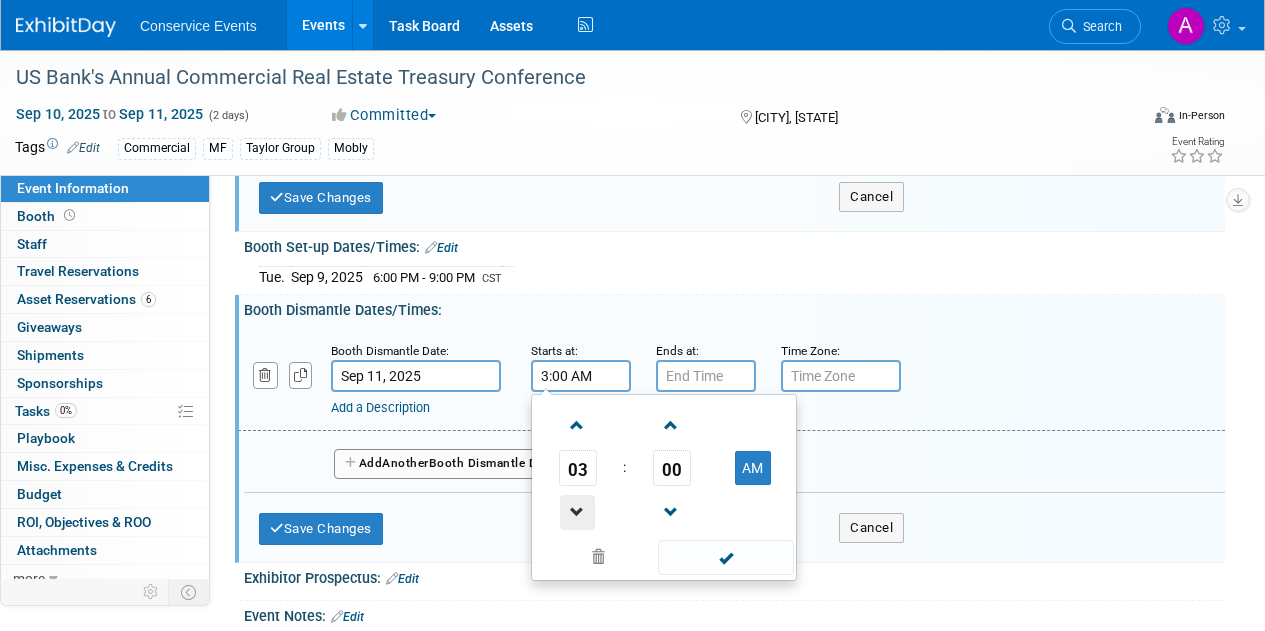 click at bounding box center [577, 512] 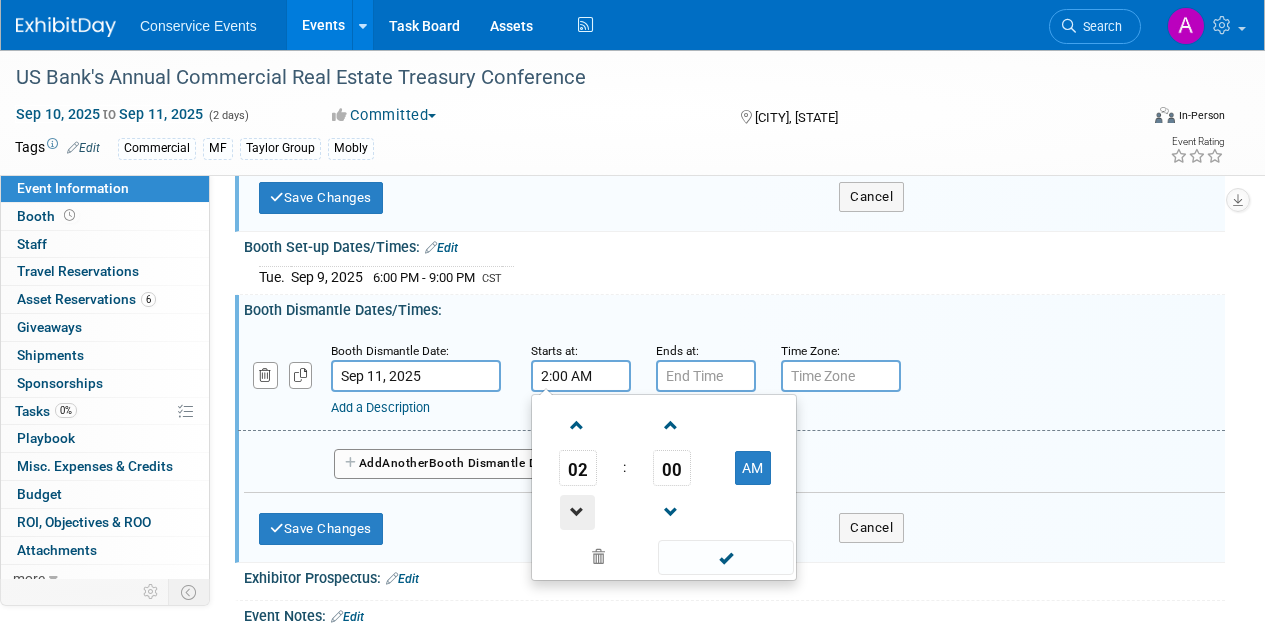 click at bounding box center (577, 512) 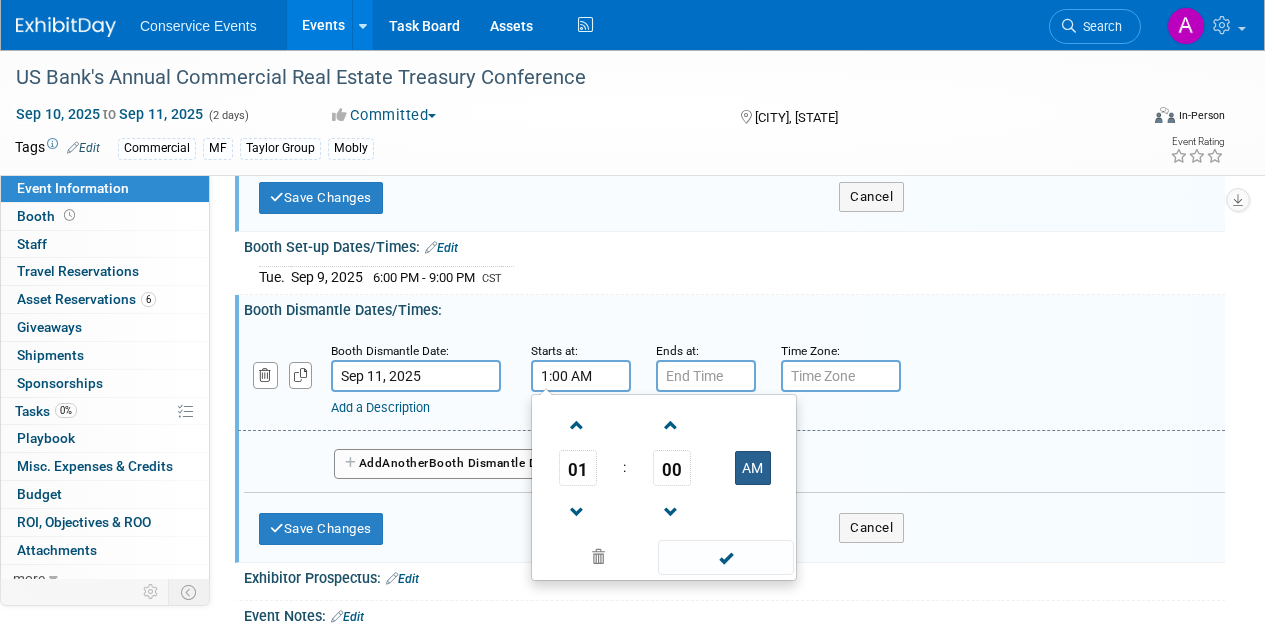 click on "AM" at bounding box center [753, 468] 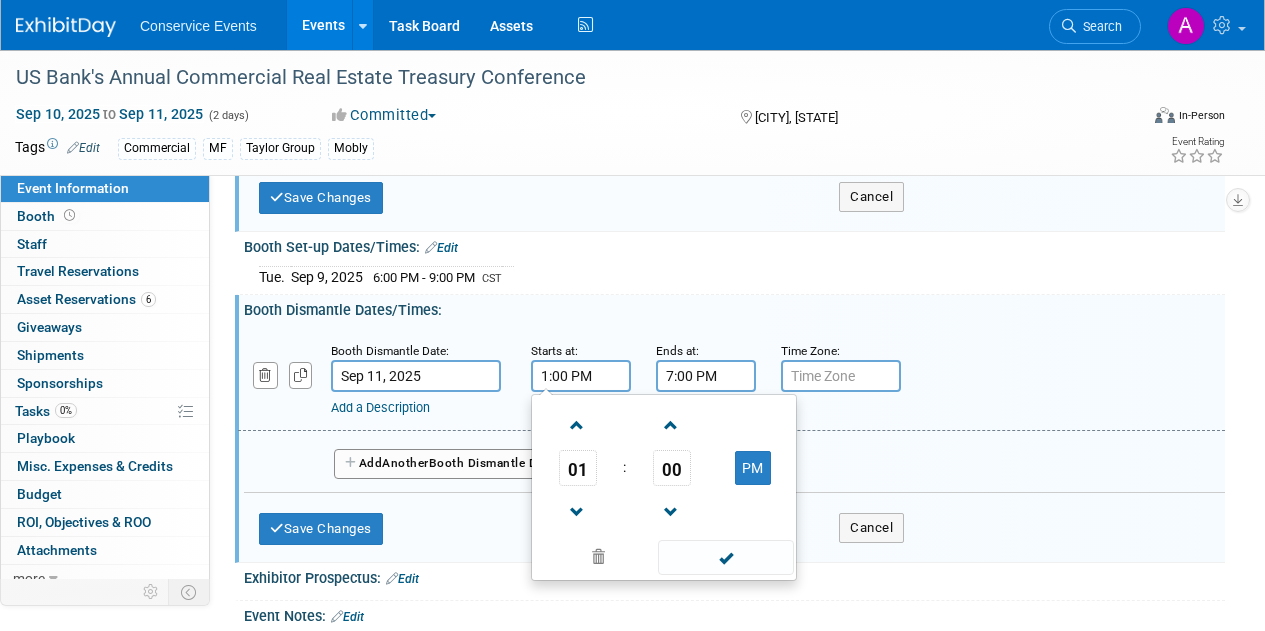 click on "7:00 PM" at bounding box center [706, 376] 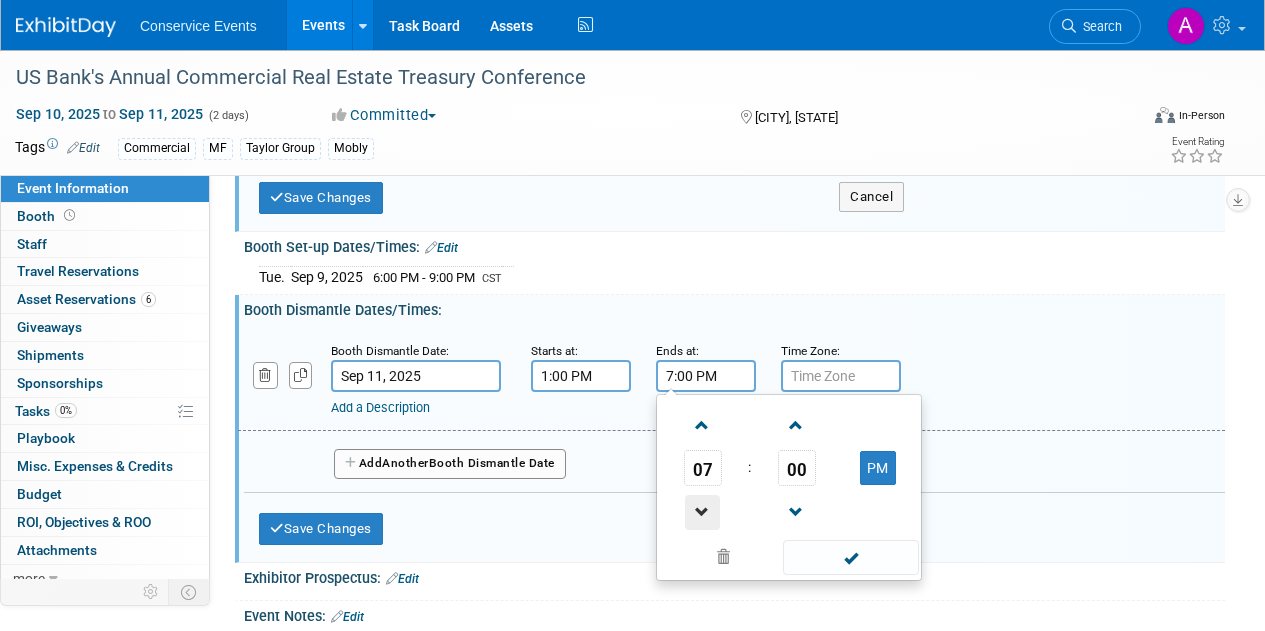 click at bounding box center (702, 512) 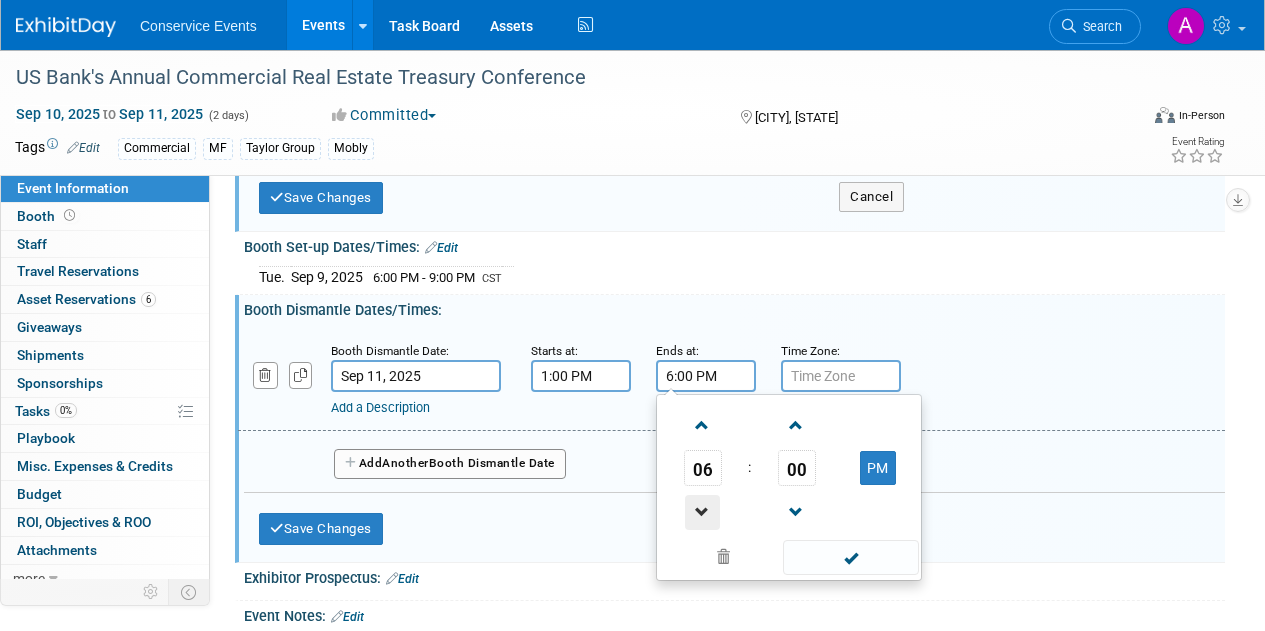 click at bounding box center (702, 512) 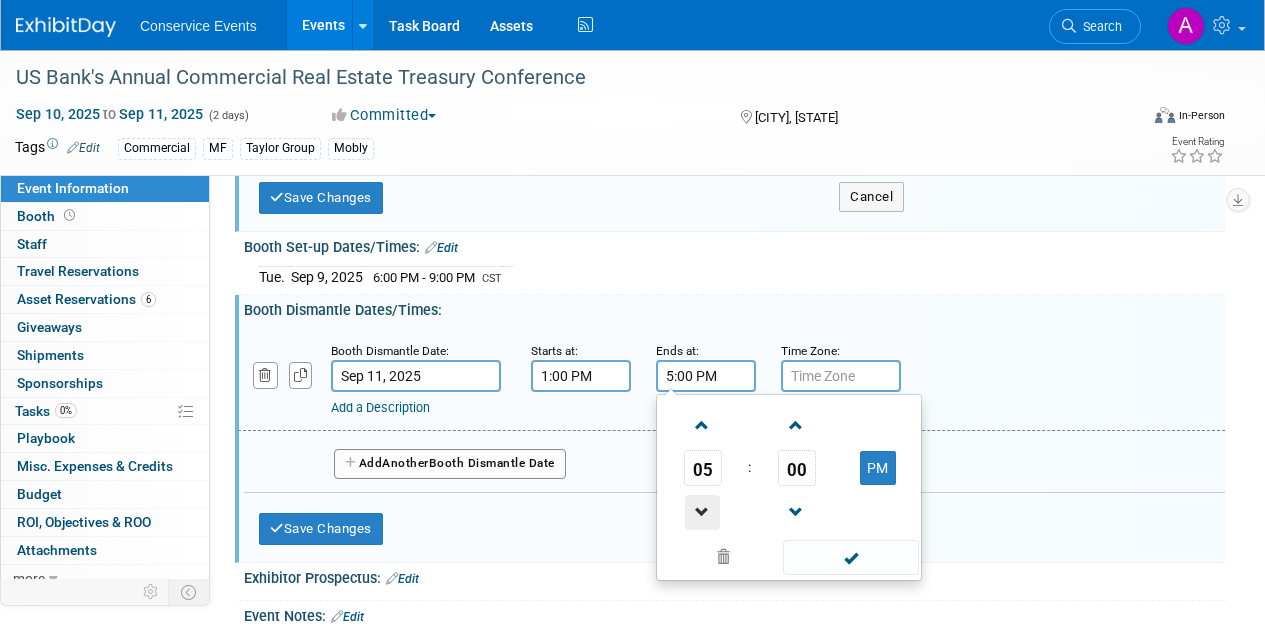 click at bounding box center [702, 512] 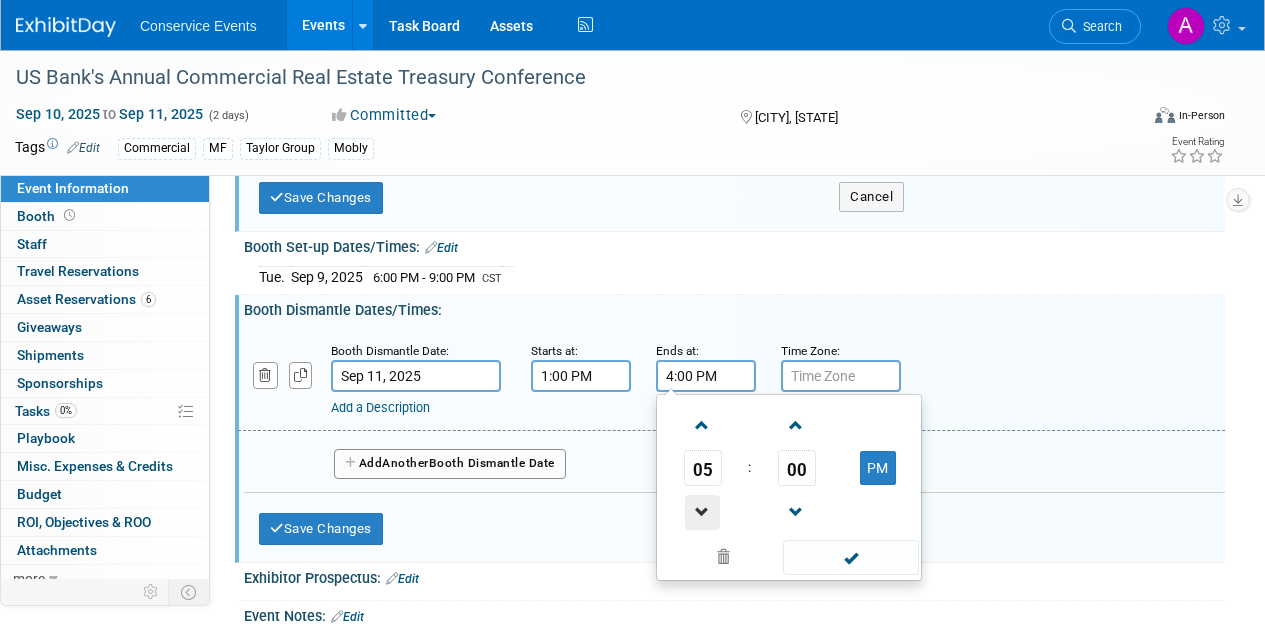 click at bounding box center [702, 512] 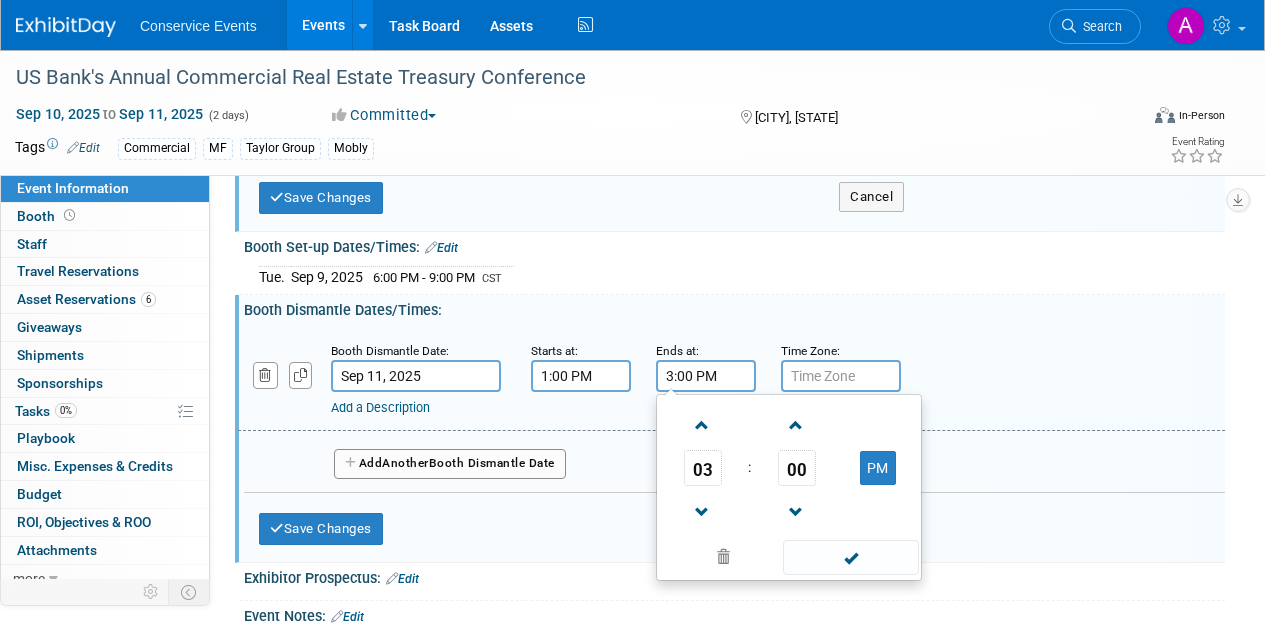 click on "Booth Dismantle Date:
[MONTH] [DAY], [YEAR]
Starts at:
[TIME]
Ends at:
[TIME] [TIME] [HOUR] [HOUR] [HOUR] [HOUR] [HOUR] [HOUR] [HOUR] [HOUR] [HOUR] [HOUR] [HOUR] [HOUR] [HOUR] [HOUR] [HOUR] [HOUR] [HOUR] [HOUR] [HOUR] [HOUR] [HOUR] [HOUR] [HOUR] [HOUR]
Time Zone:  Apply to all
Add a Description
Description:" at bounding box center [734, 408] 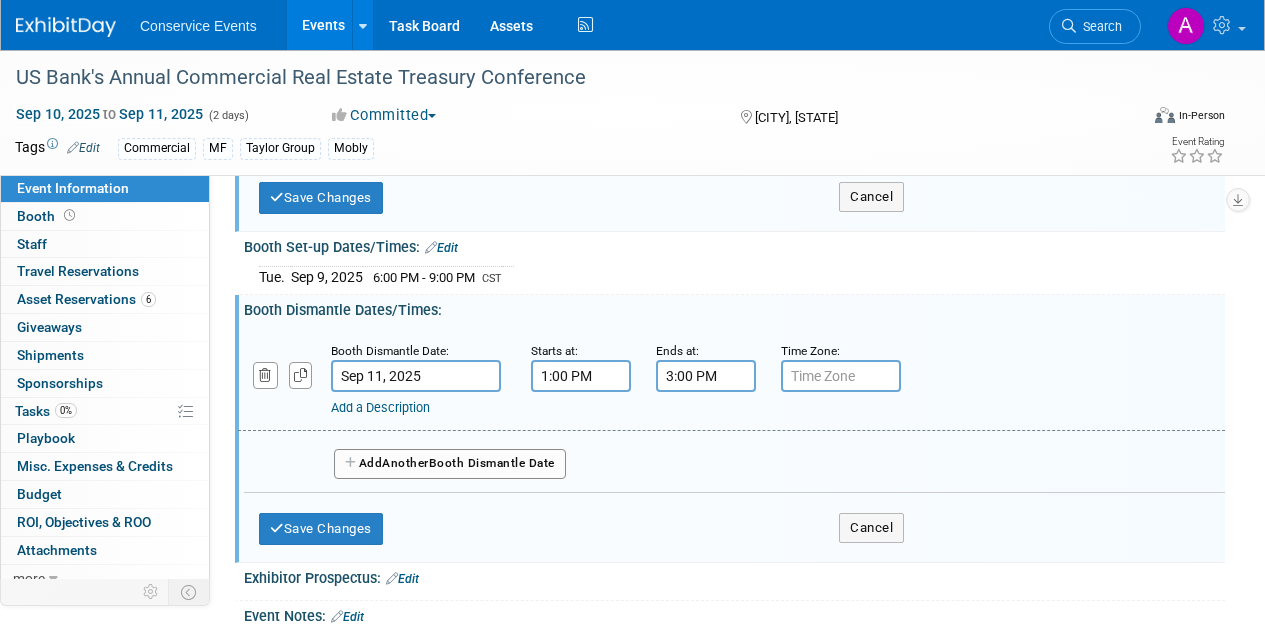click at bounding box center (841, 376) 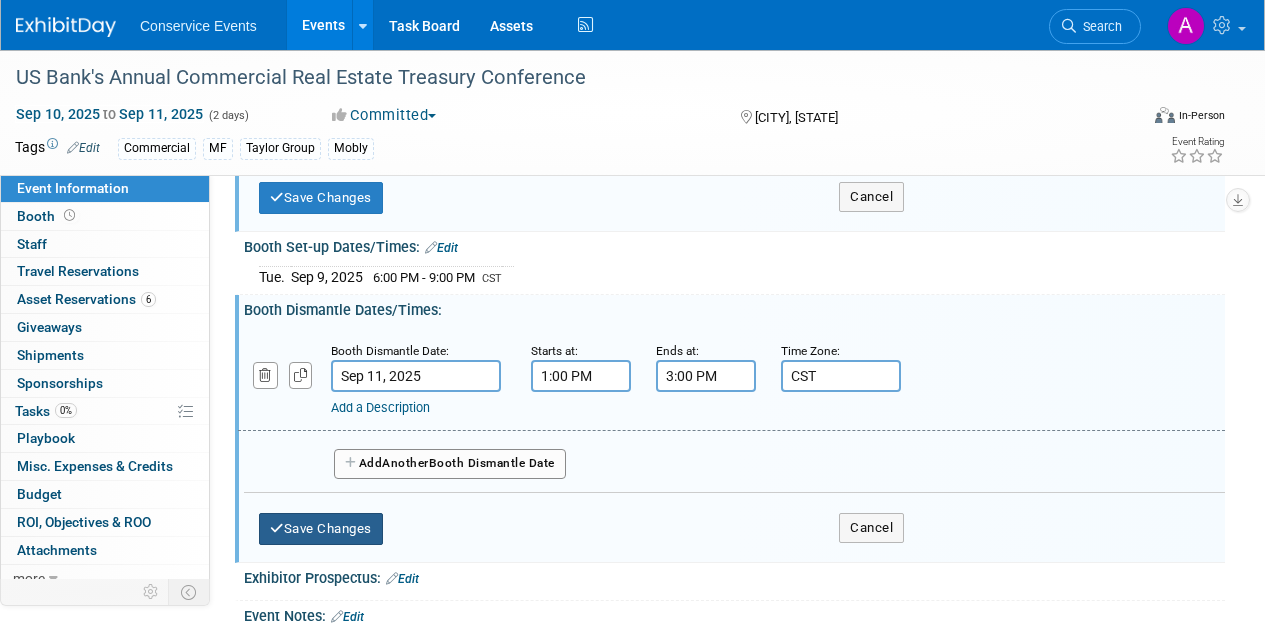type on "CST" 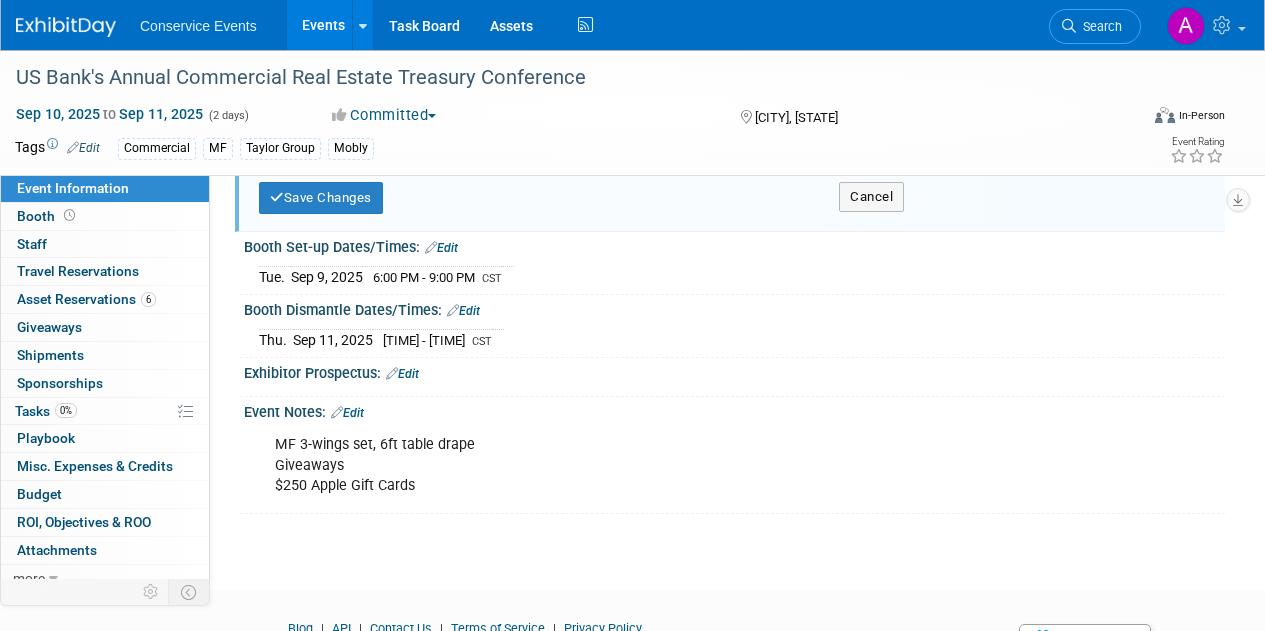 click on "MF 3-wings set, 6ft table drape Giveaways $250 Apple Gift Cards" at bounding box center [646, 465] 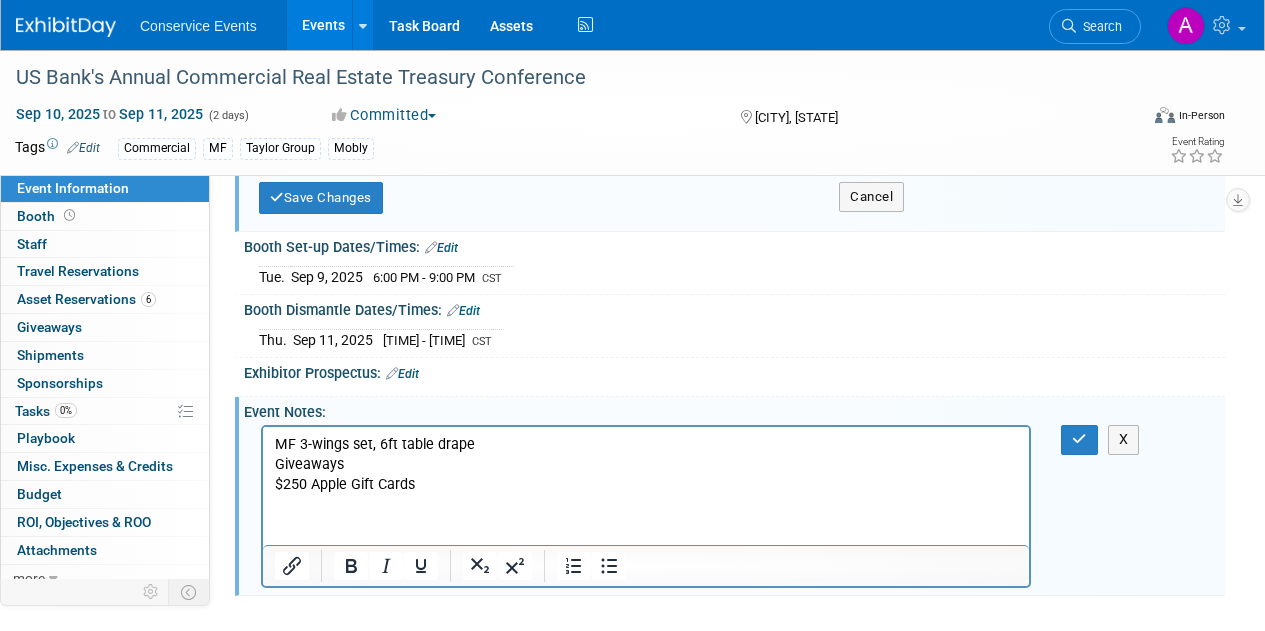 scroll, scrollTop: 0, scrollLeft: 0, axis: both 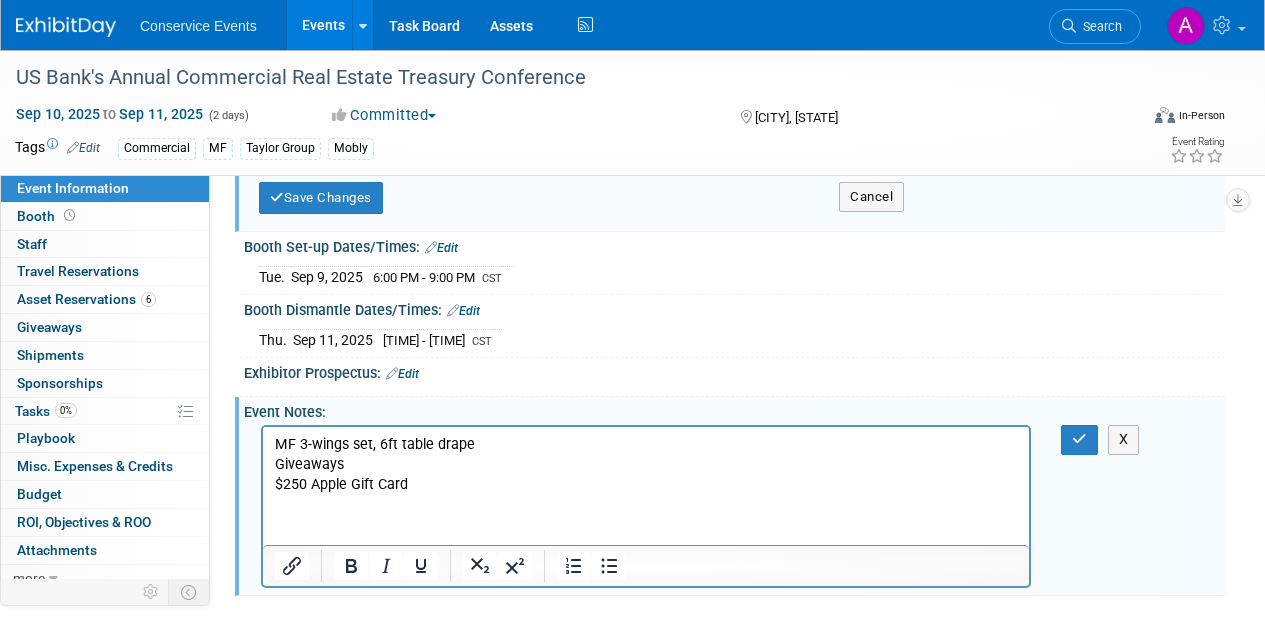 click on "Exhibitor Prospectus:
Edit" at bounding box center [734, 371] 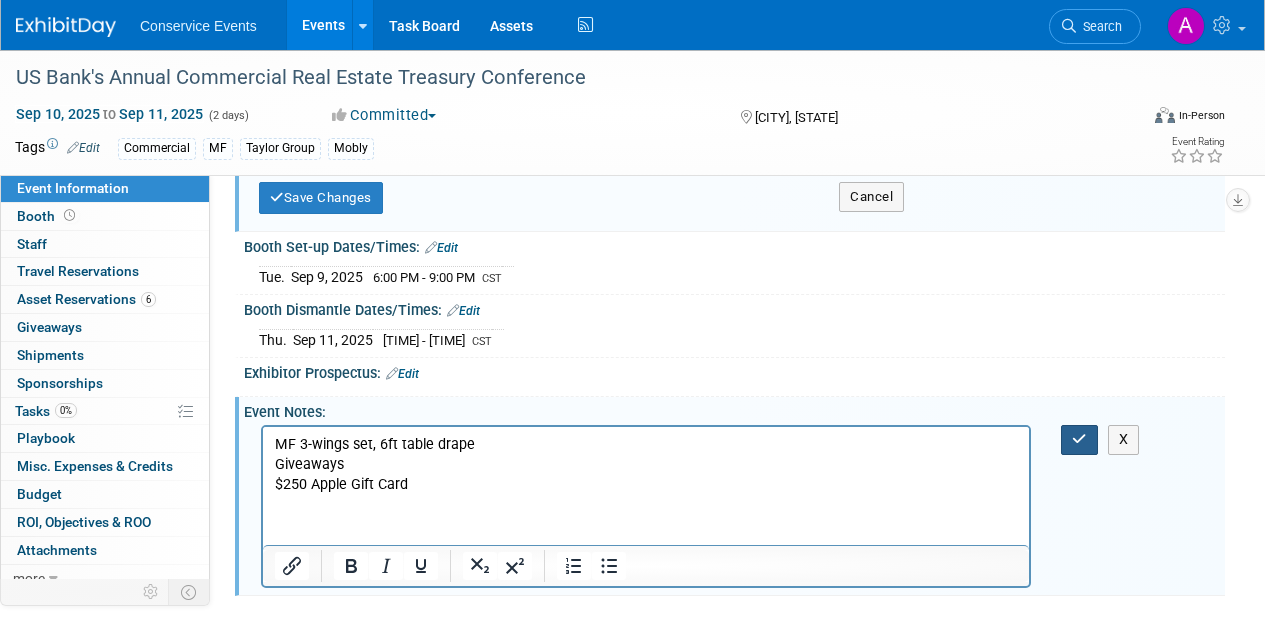 click at bounding box center [1079, 439] 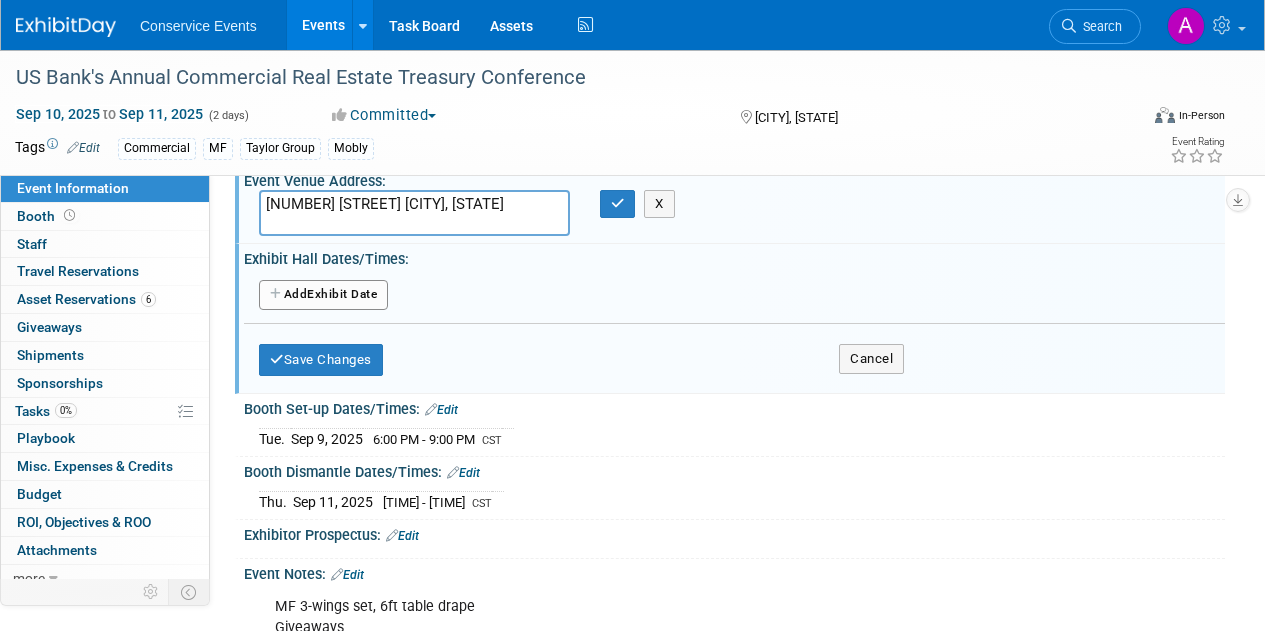 scroll, scrollTop: 146, scrollLeft: 0, axis: vertical 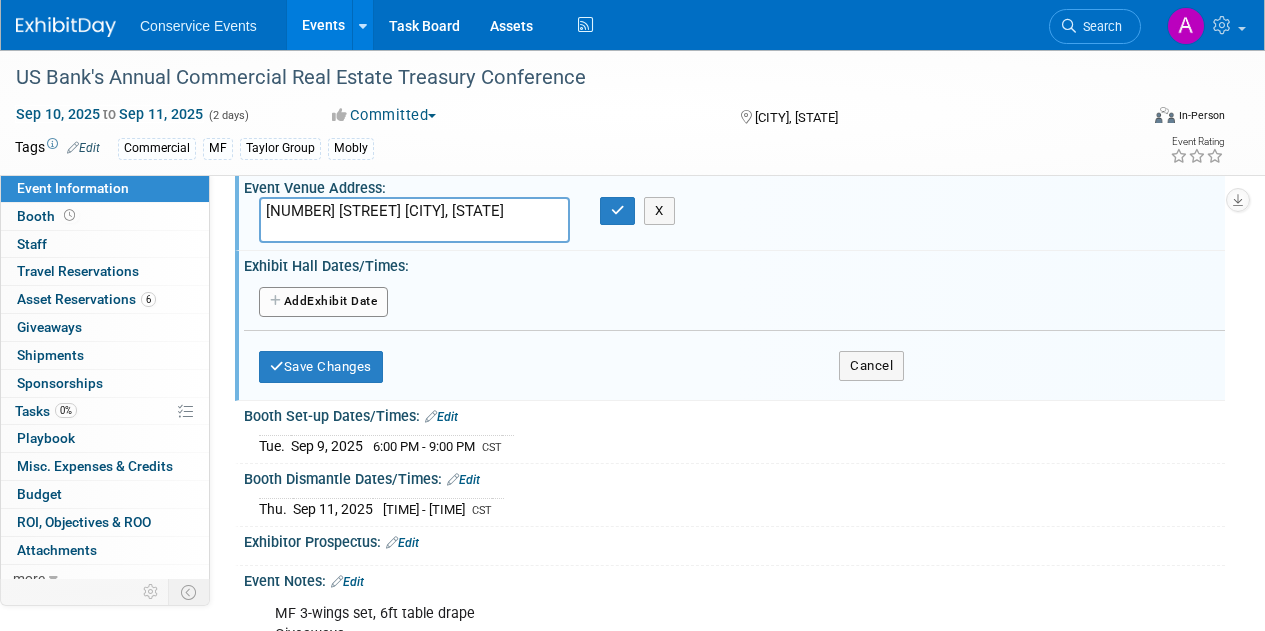 click on "Add  Another  Exhibit Date" at bounding box center (734, 303) 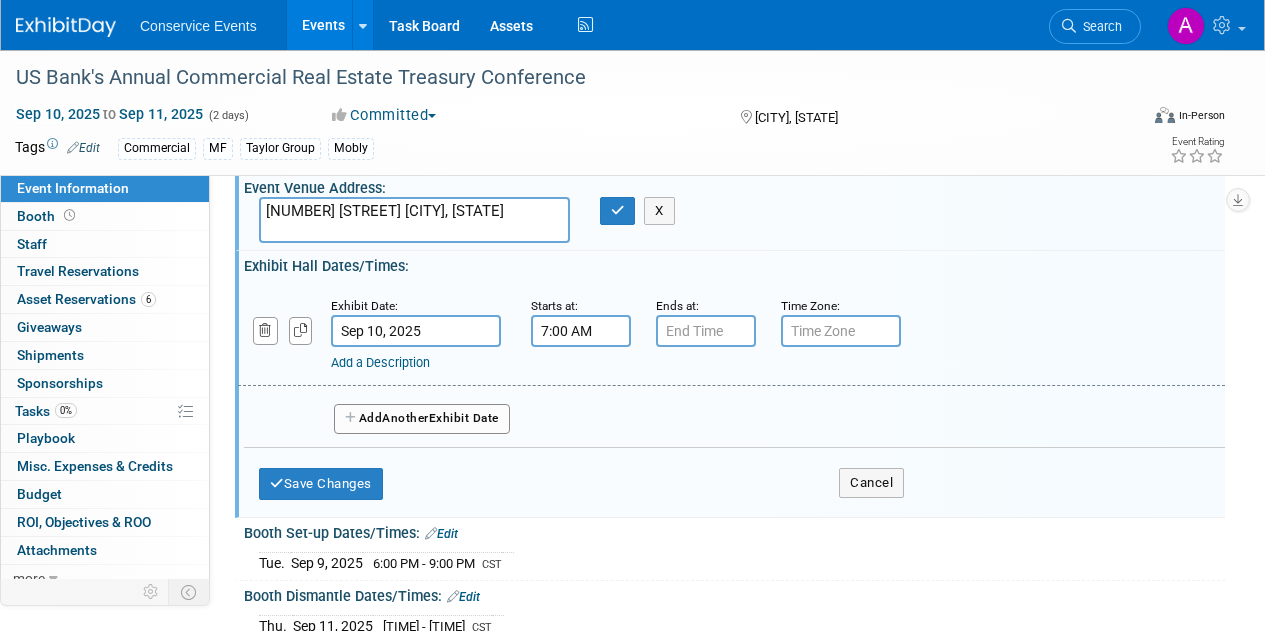 click on "7:00 AM" at bounding box center [581, 331] 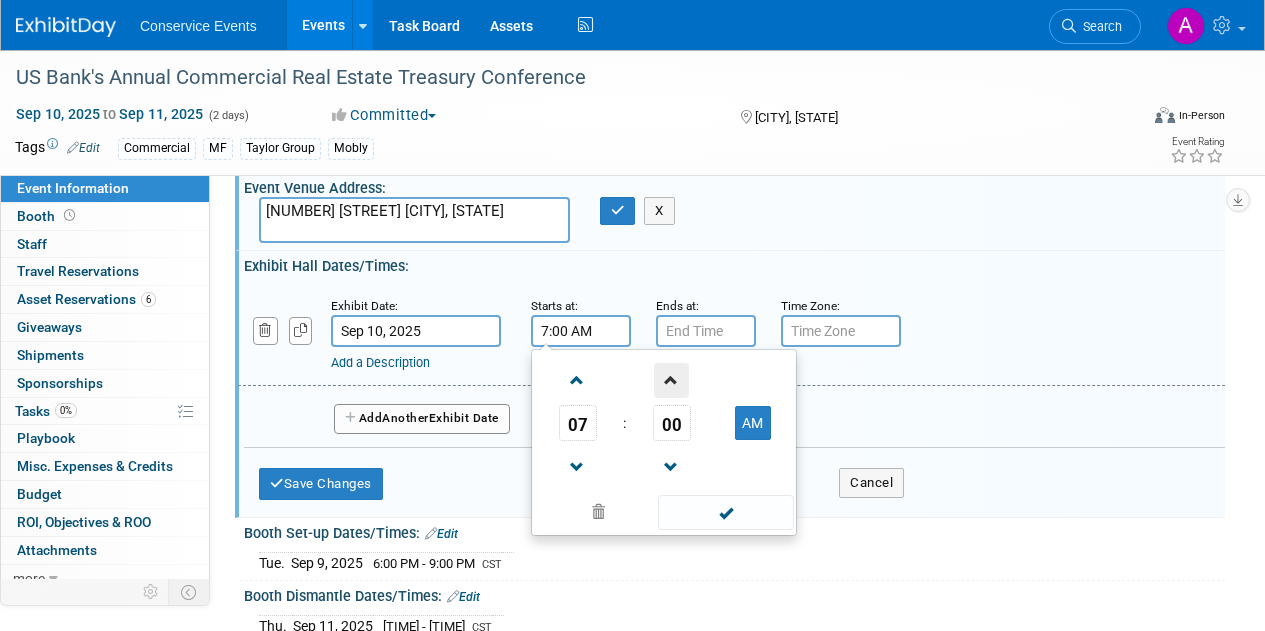 click at bounding box center [671, 380] 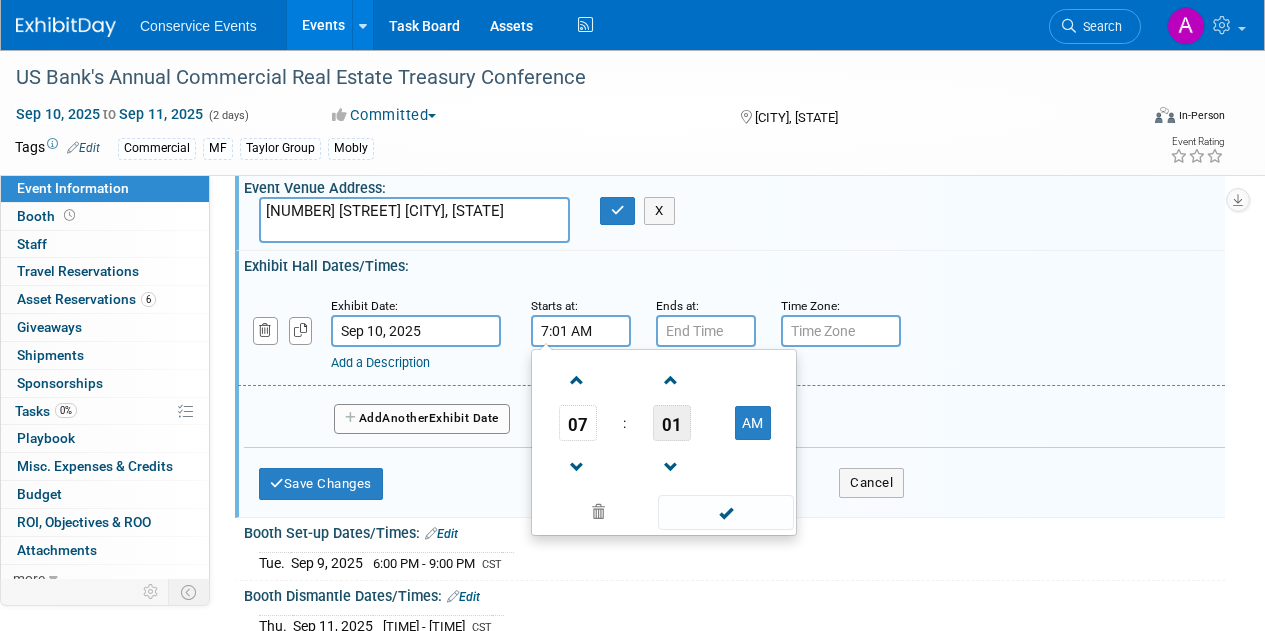 click on "01" at bounding box center [672, 423] 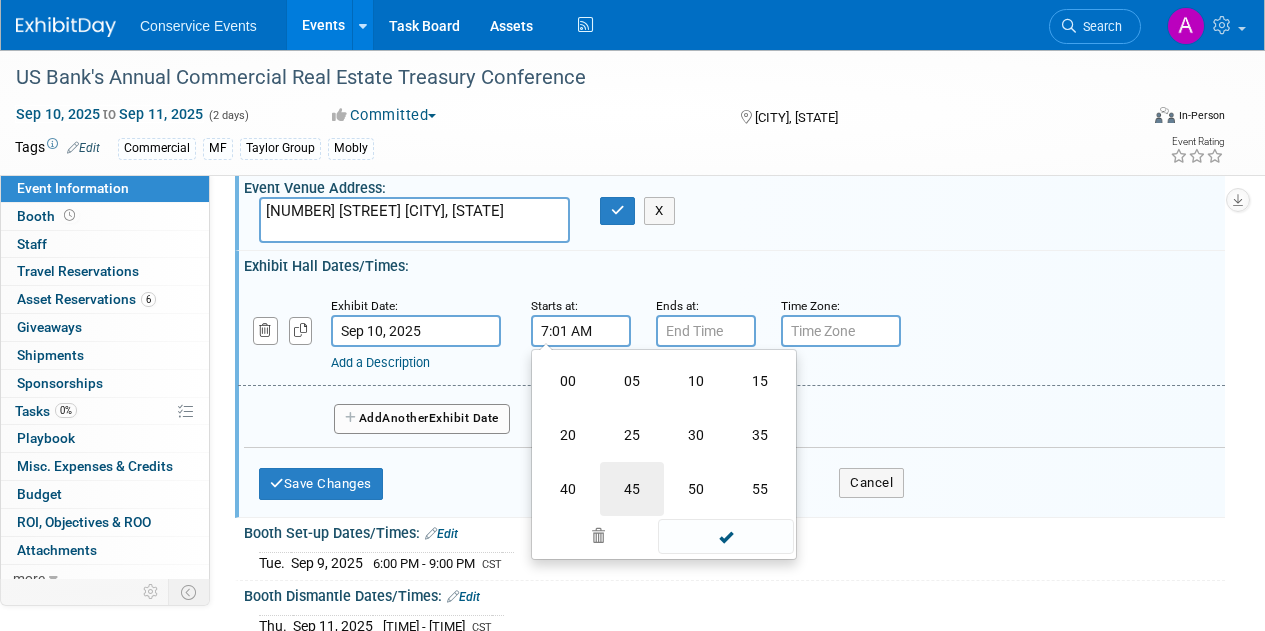 click on "45" at bounding box center [632, 489] 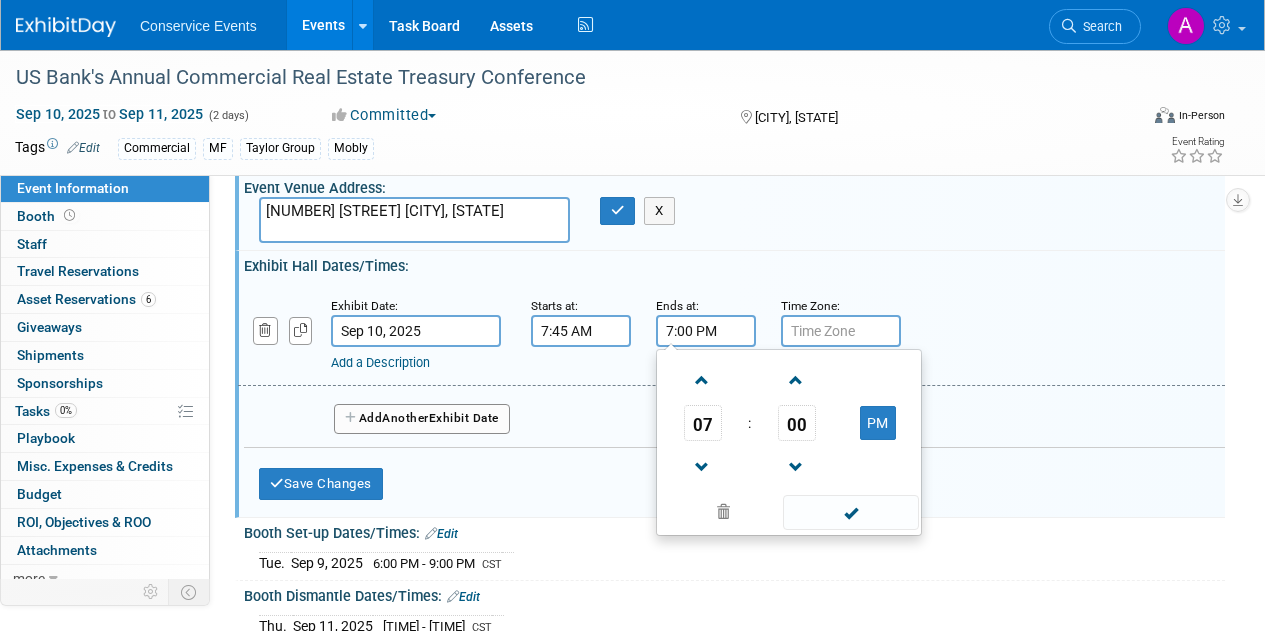 click on "7:00 PM" at bounding box center [706, 331] 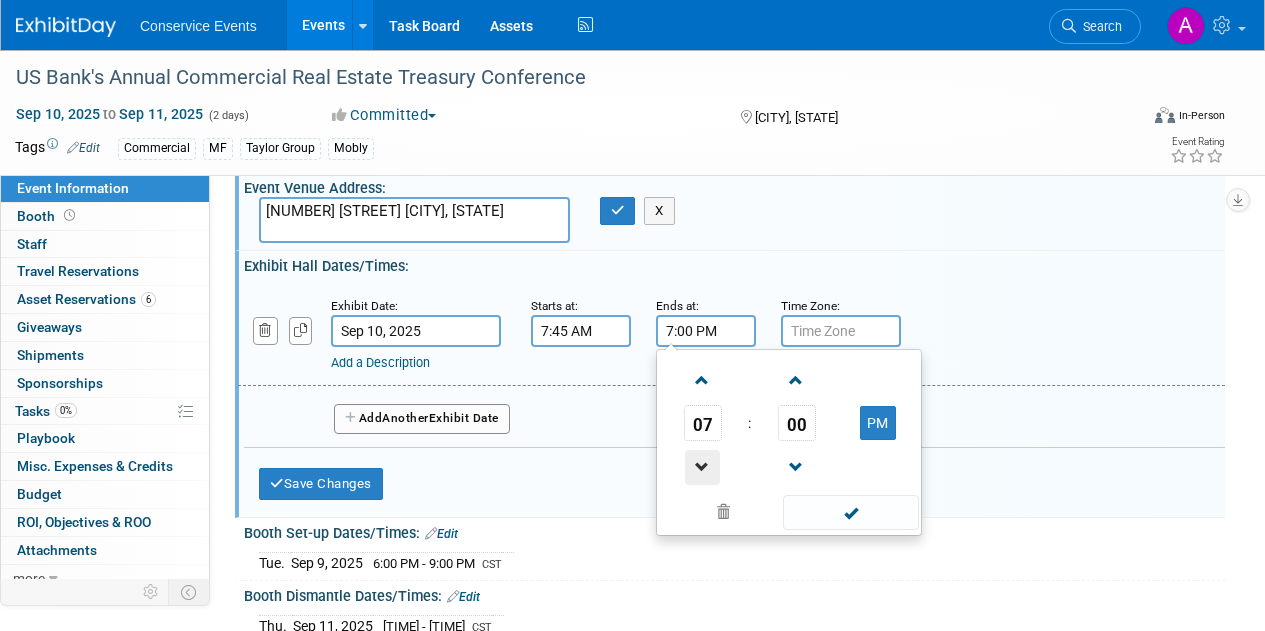 click at bounding box center (702, 467) 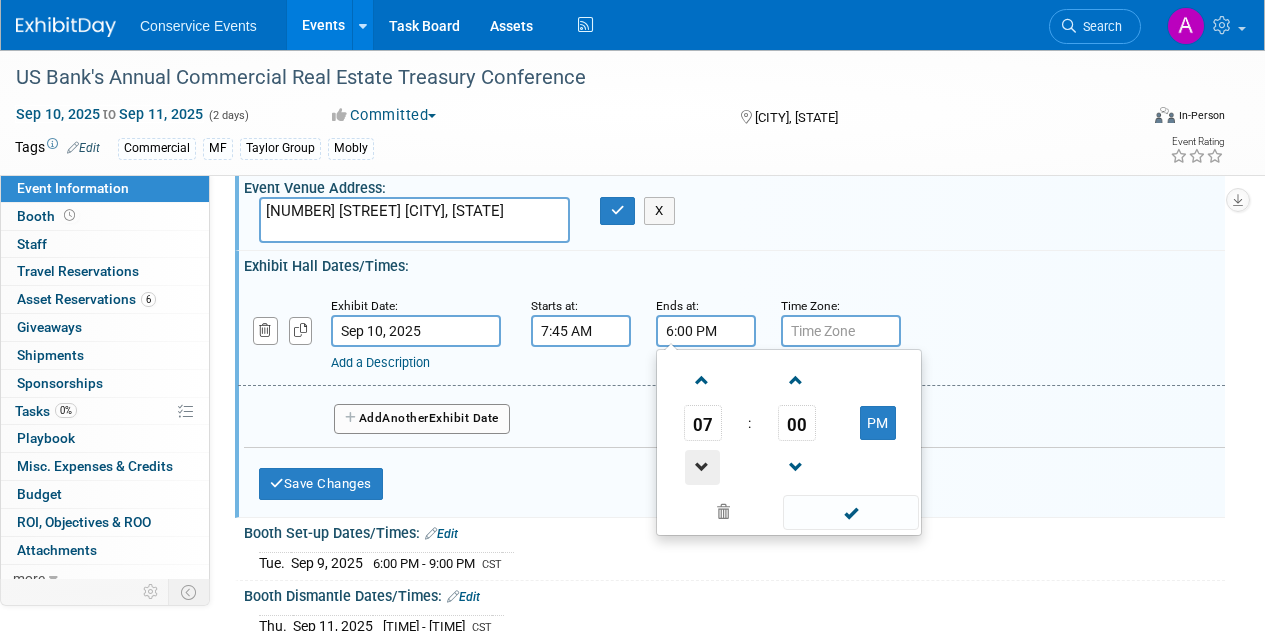 click at bounding box center [702, 467] 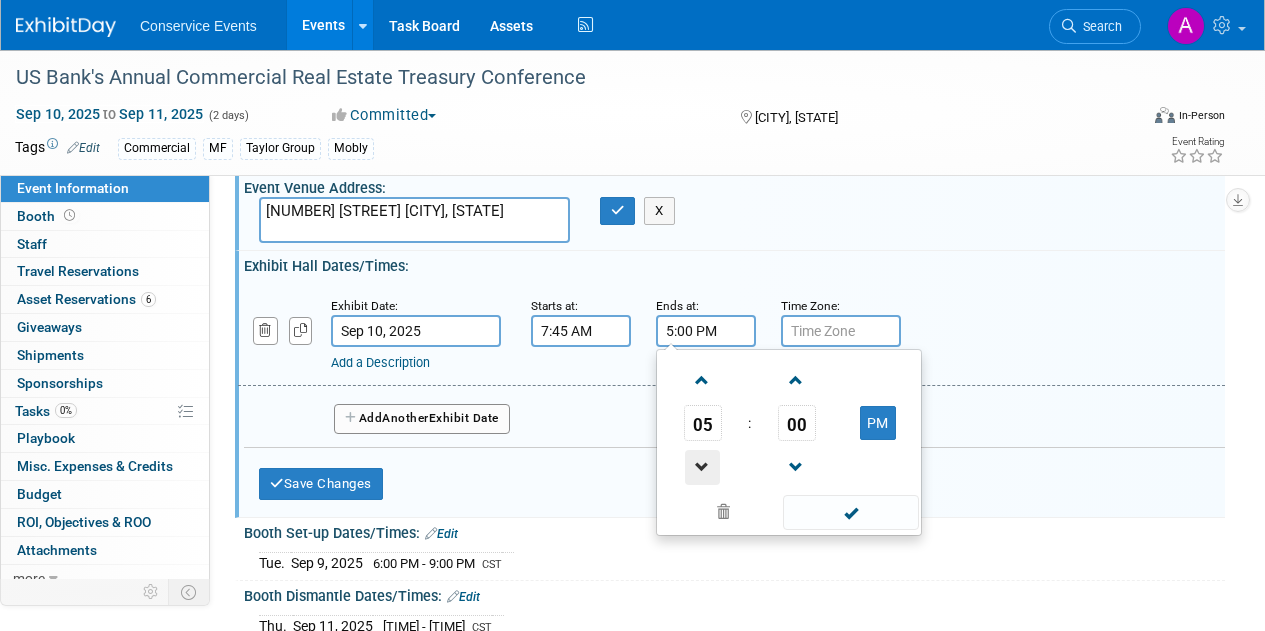 click at bounding box center (702, 467) 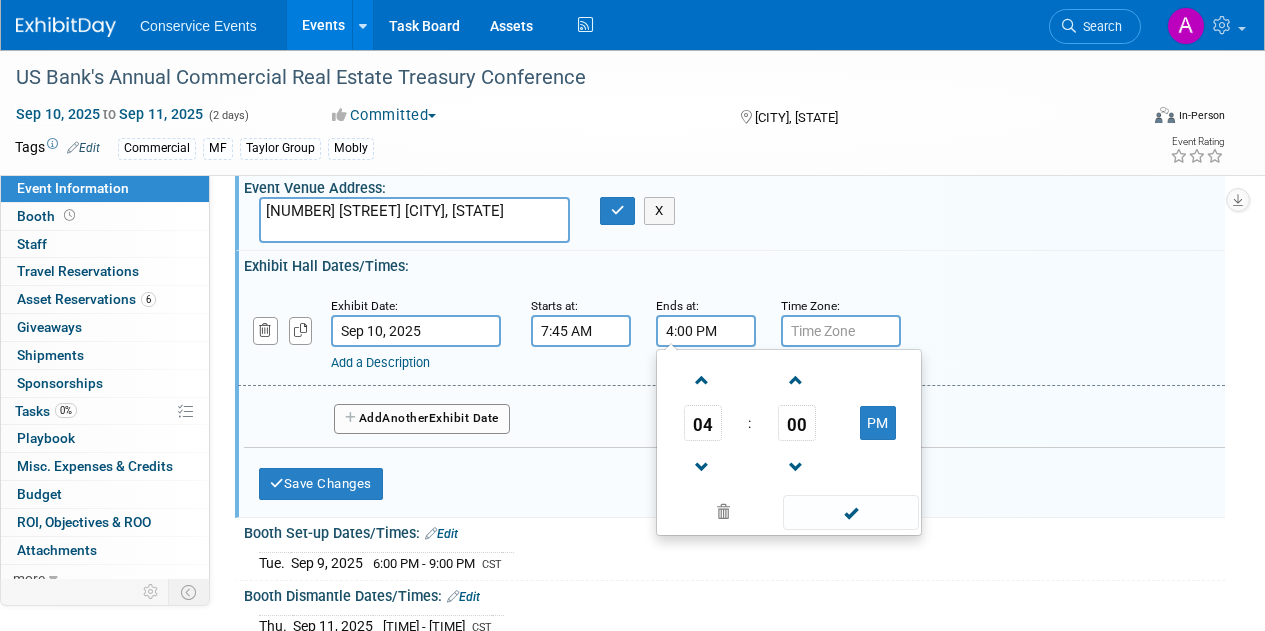 click on "Exhibit Date:
[MONTH] [DAY], [YEAR]
Starts at:
[TIME]
Ends at:
[TIME] [TIME] [HOUR] [HOUR] [HOUR] [HOUR] [HOUR] [HOUR] [HOUR] [HOUR] [HOUR] [HOUR] [HOUR] [HOUR] [HOUR] [HOUR] [HOUR] [HOUR] [HOUR] [HOUR] [HOUR] [HOUR] [HOUR] [HOUR] [HOUR] [HOUR]
Time Zone:  Apply to all
Add a Description" at bounding box center (734, 363) 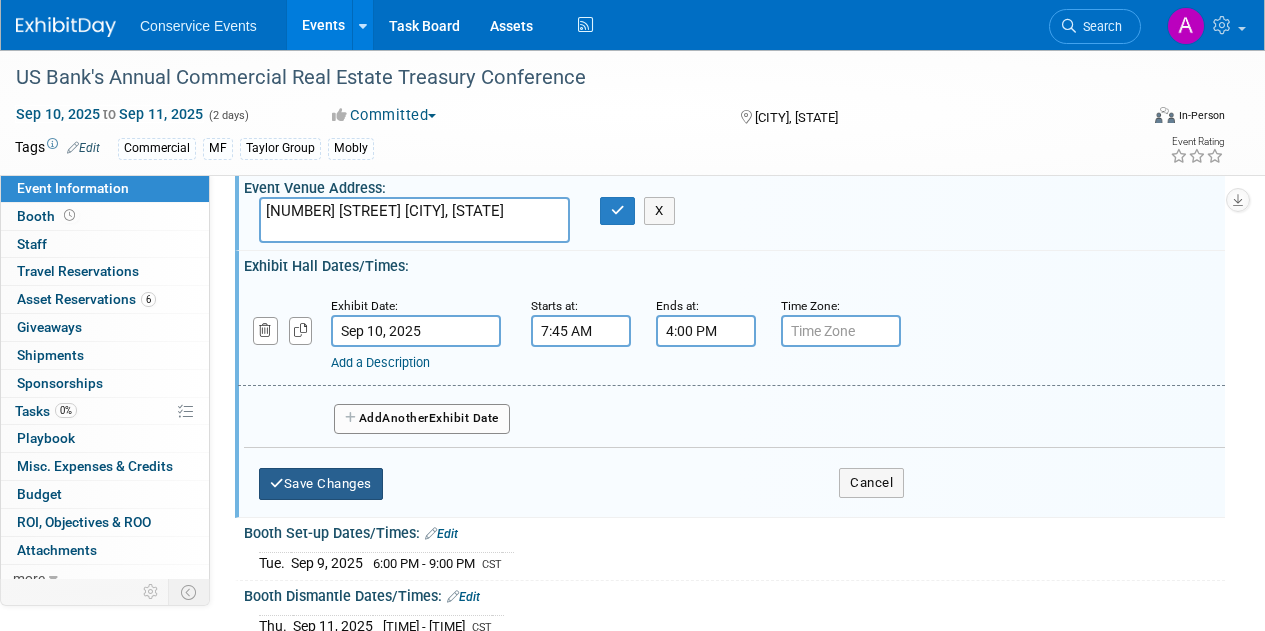 click on "Save Changes" at bounding box center (321, 484) 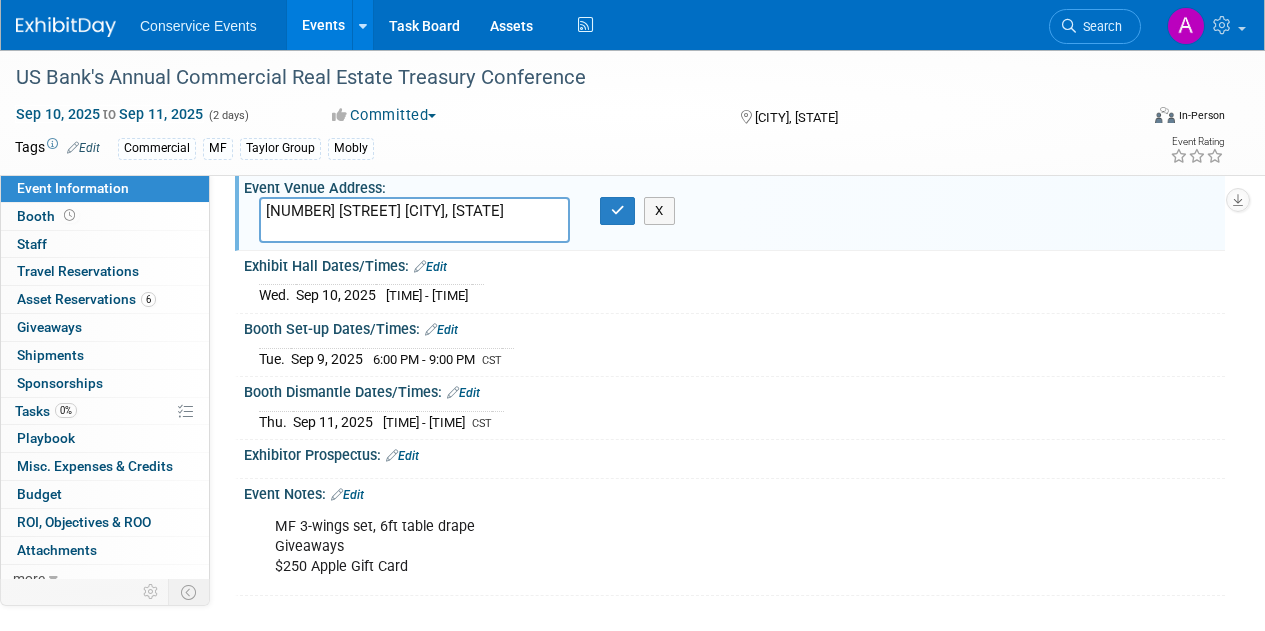 click on "Edit" at bounding box center (430, 267) 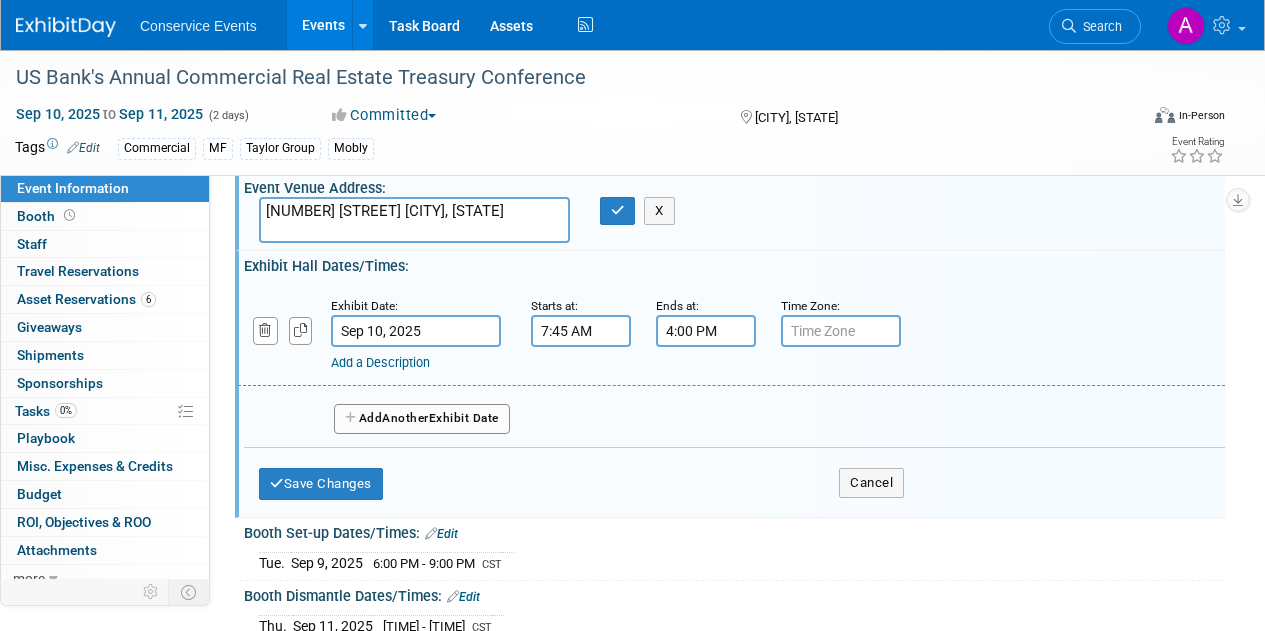 click on "Add  Another  Exhibit Date" at bounding box center (422, 419) 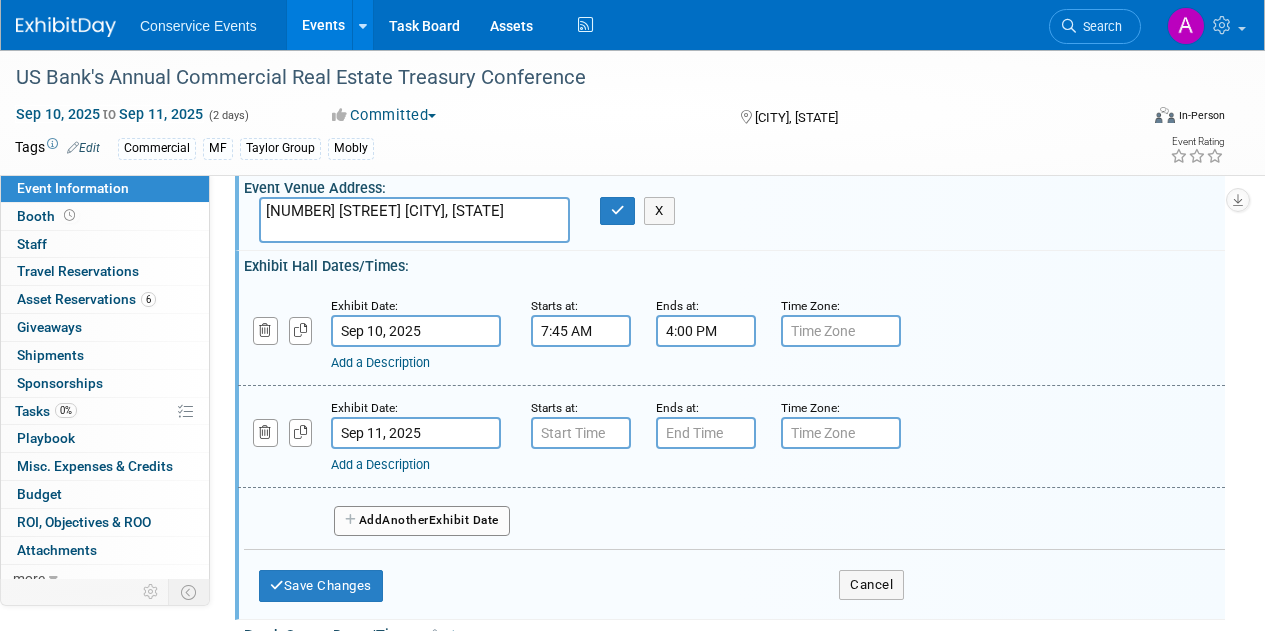 type on "7:00 AM" 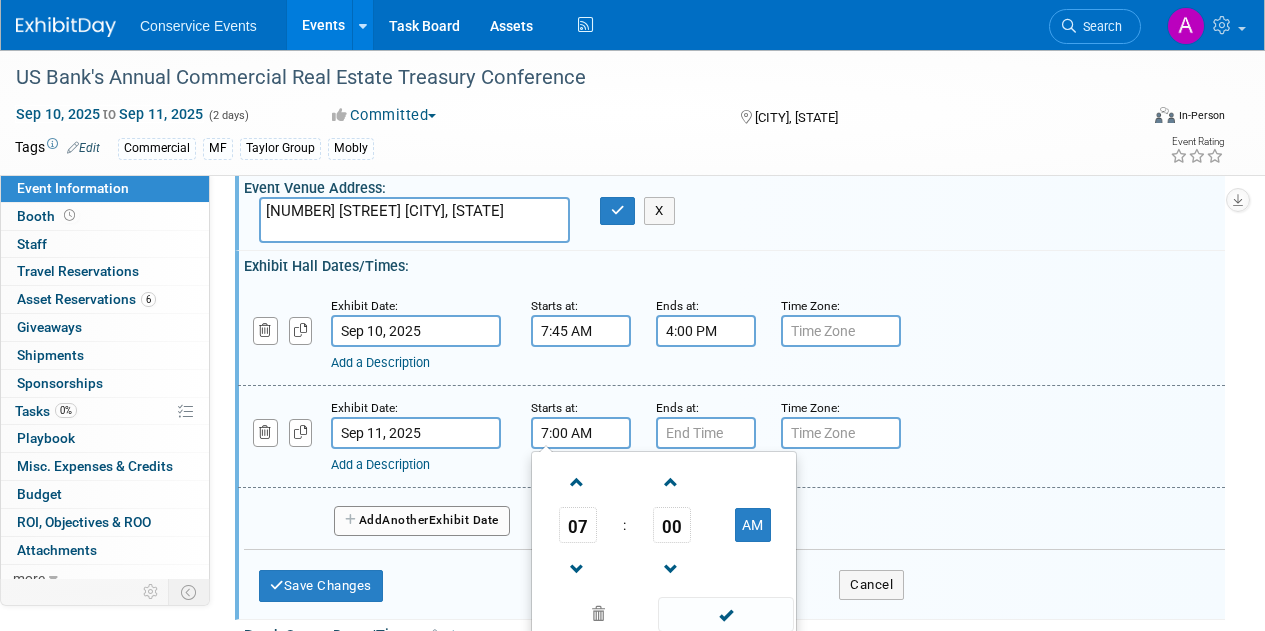 click on "7:00 AM" at bounding box center (581, 433) 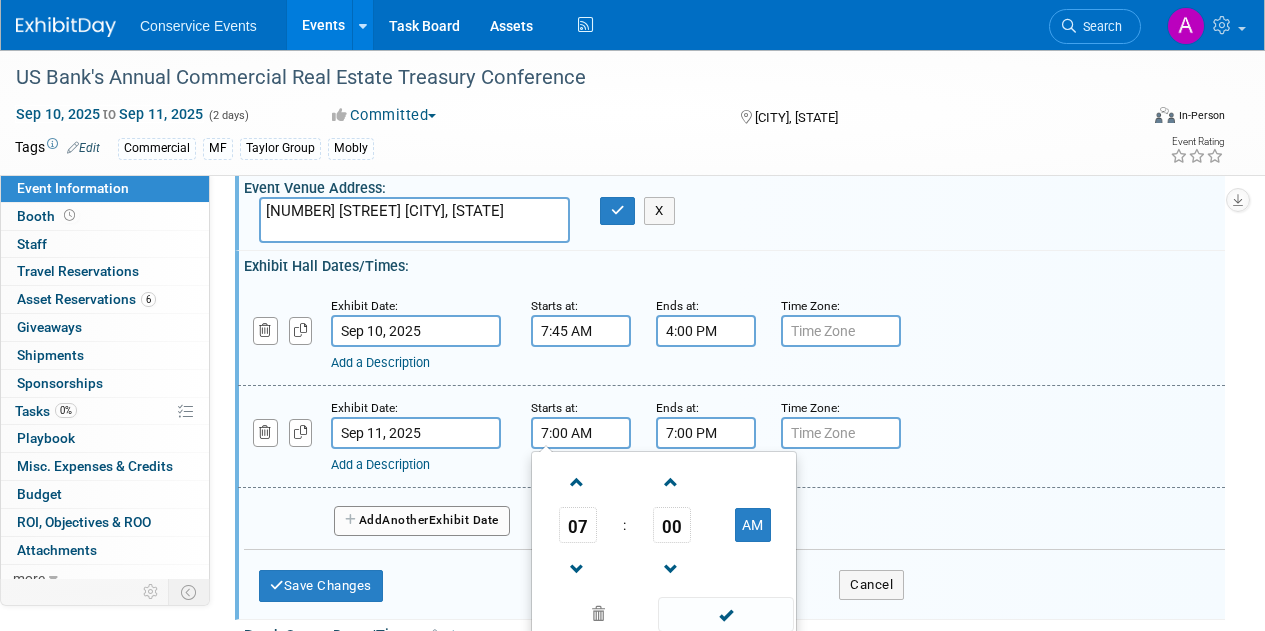 click on "7:00 PM" at bounding box center [706, 433] 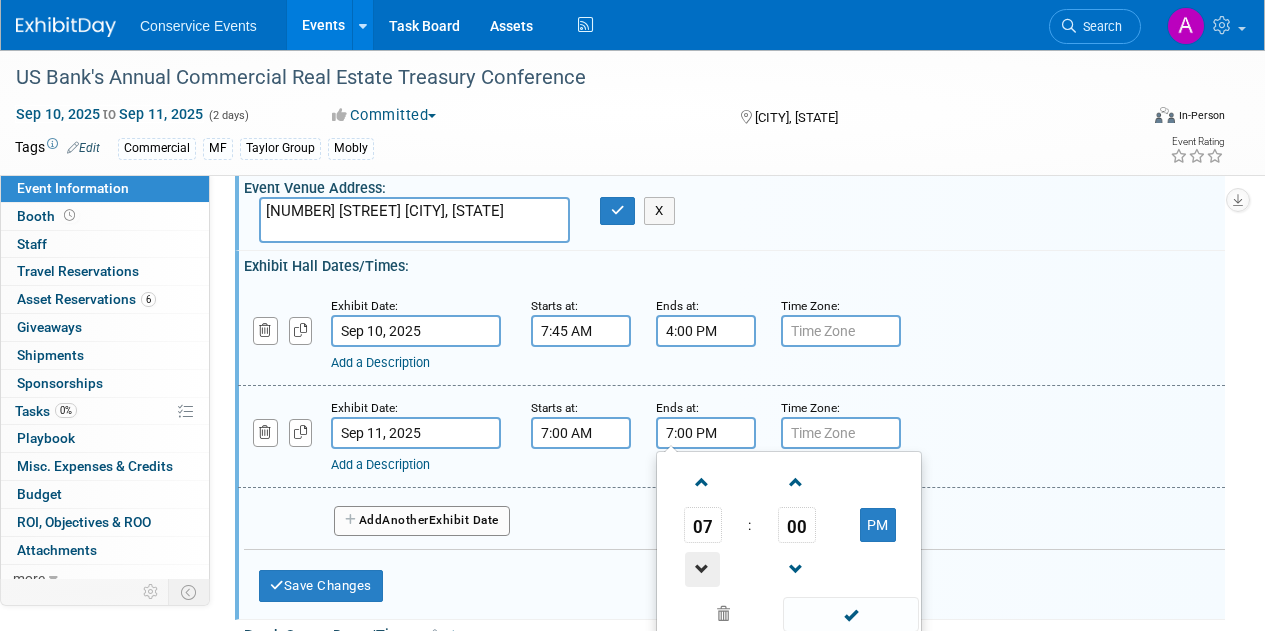click at bounding box center [702, 569] 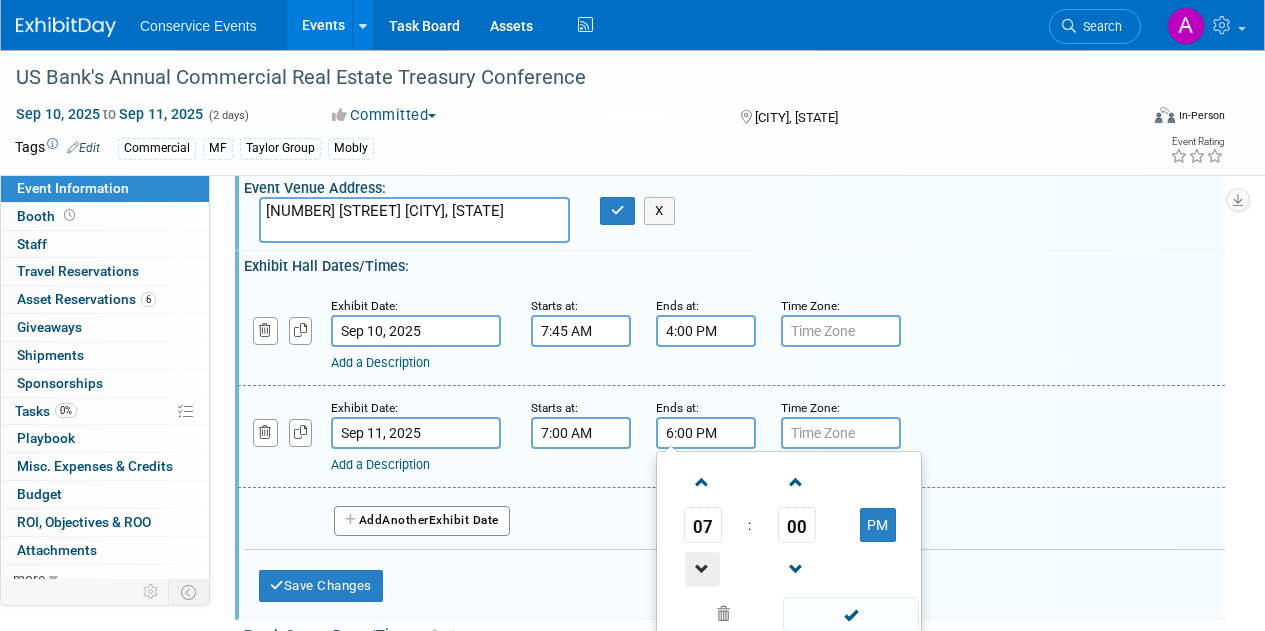 click at bounding box center [702, 569] 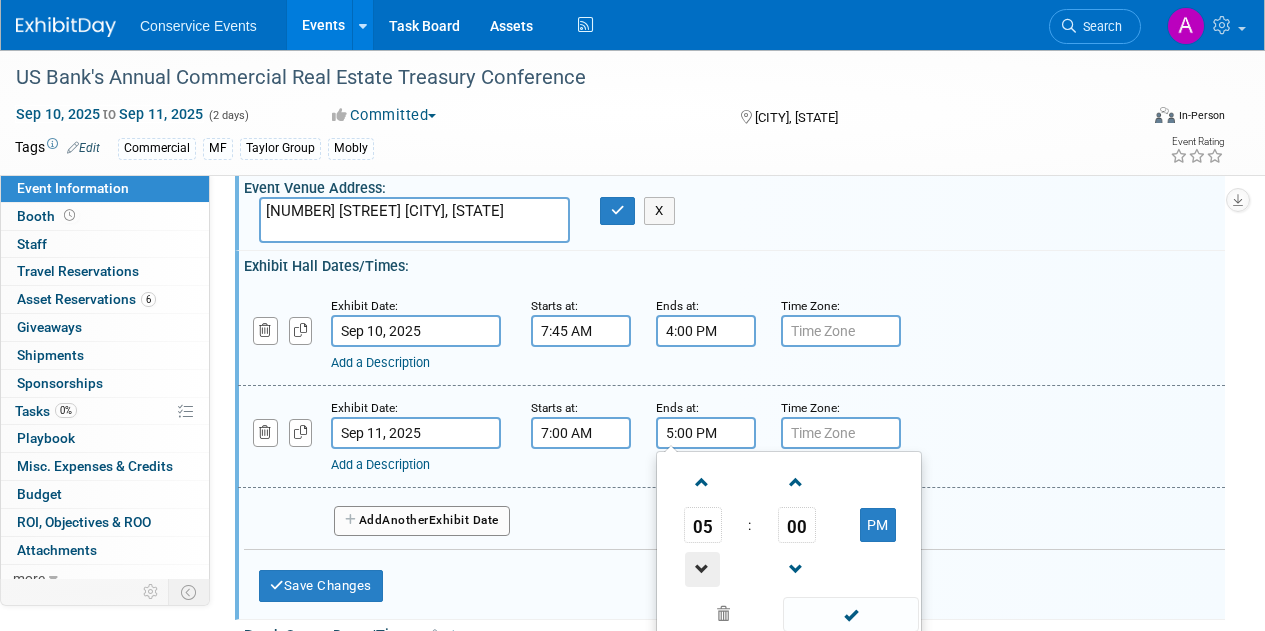 click at bounding box center [702, 569] 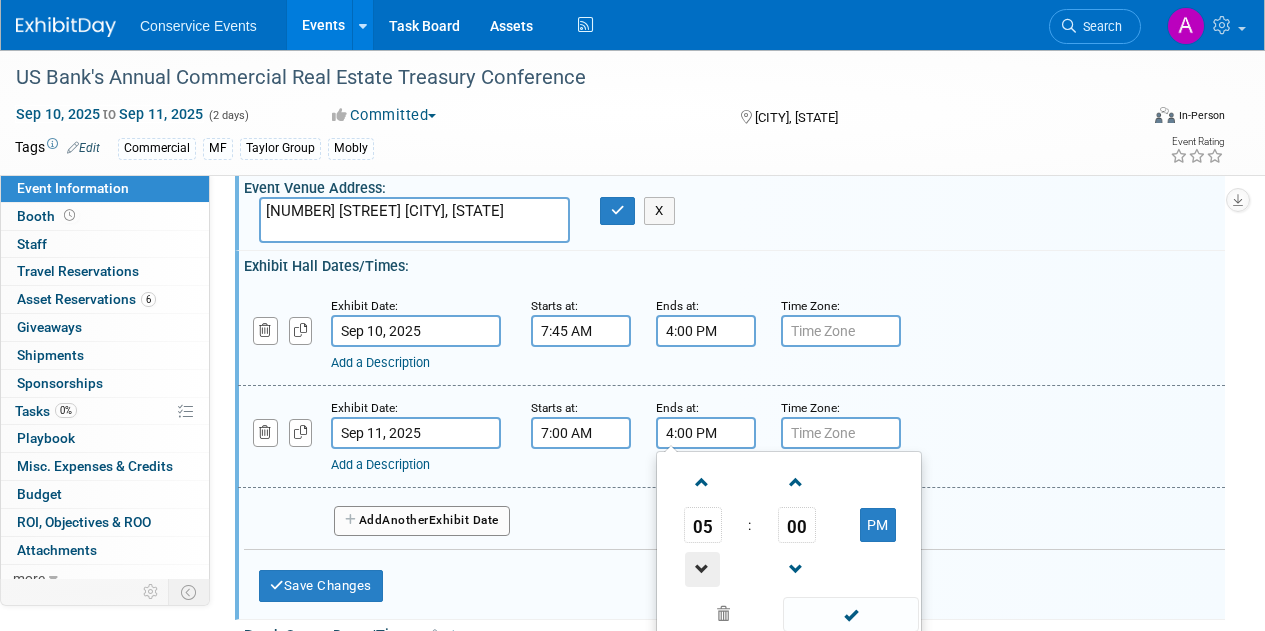 click at bounding box center [702, 569] 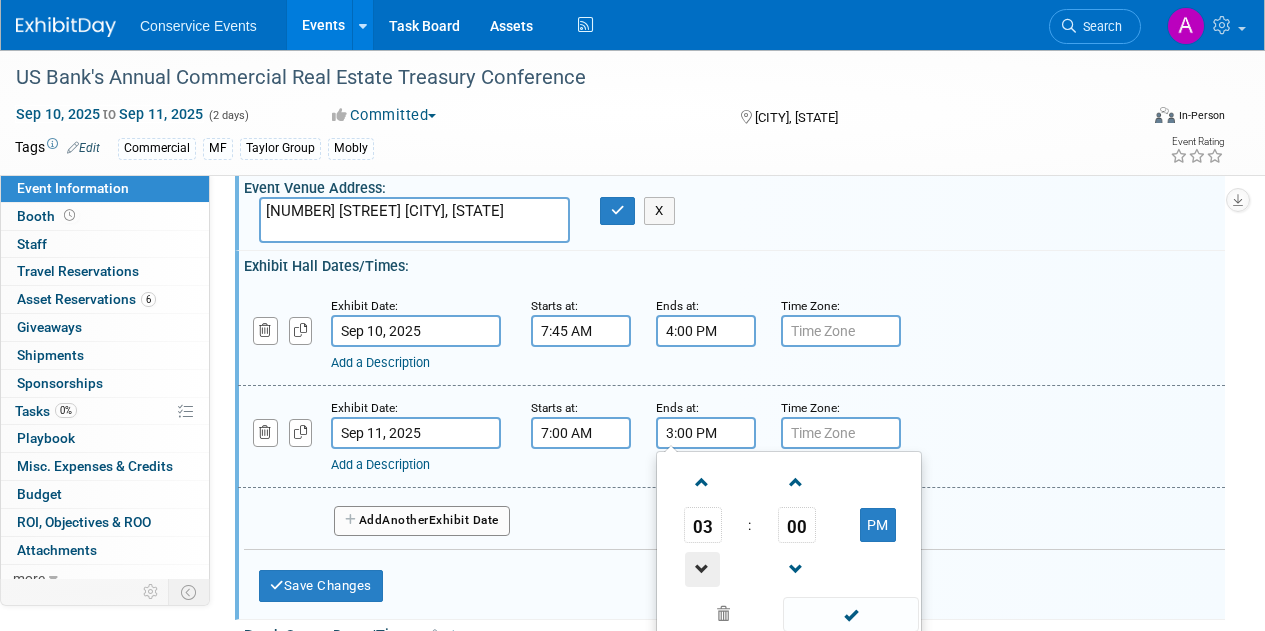 click at bounding box center (702, 569) 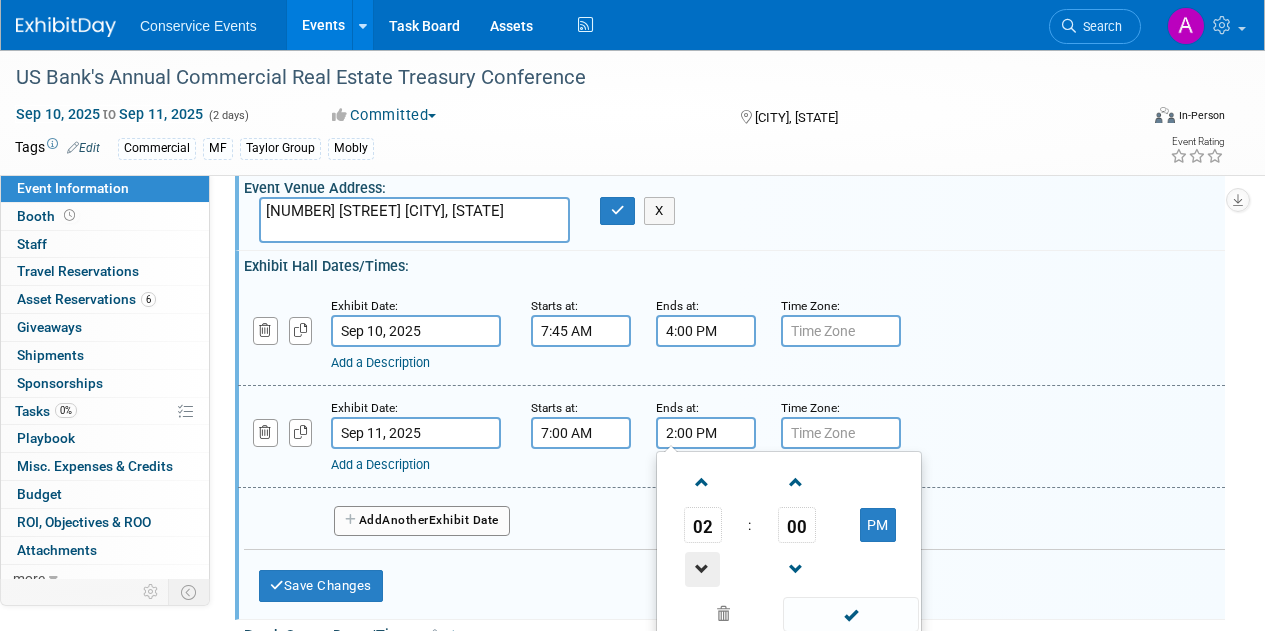 click at bounding box center (702, 569) 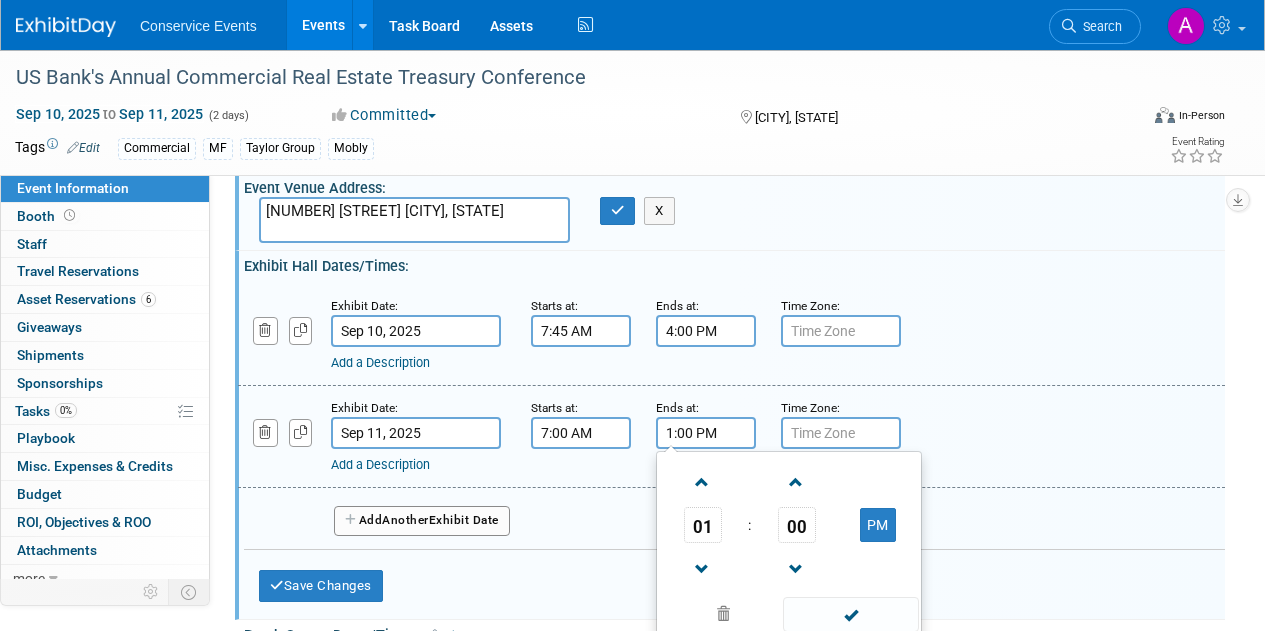 click on "Add a Description
Description:" at bounding box center [731, 435] 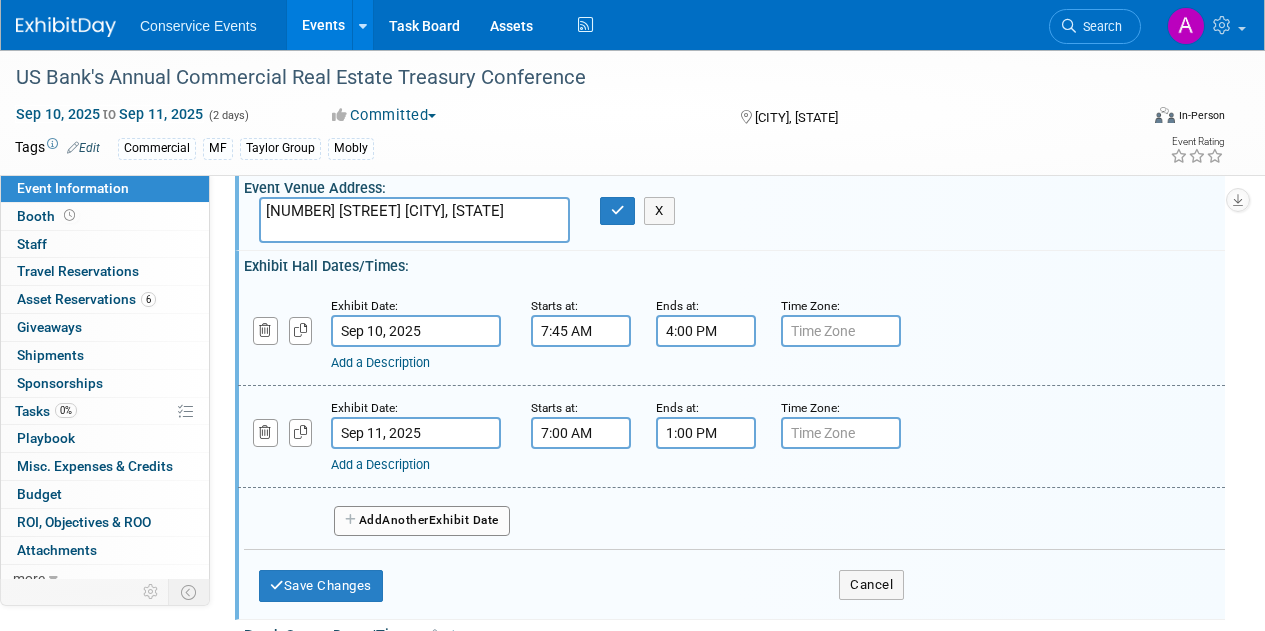 click on "Save Changes
Cancel" at bounding box center (581, 581) 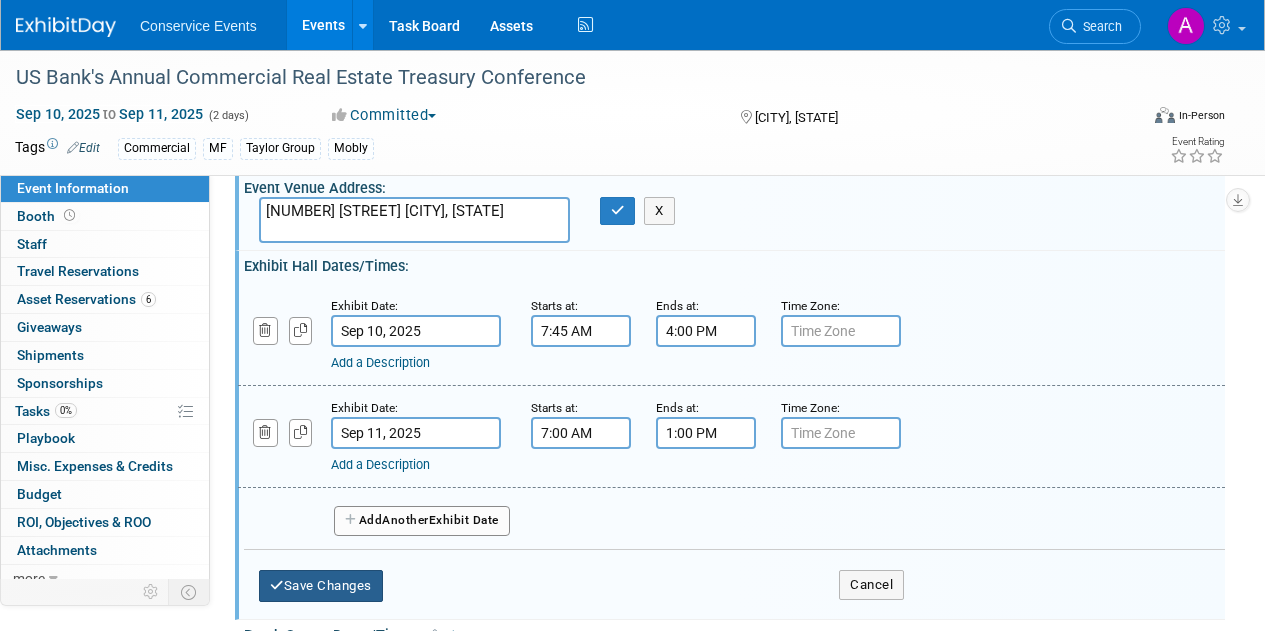 click on "Save Changes" at bounding box center [321, 586] 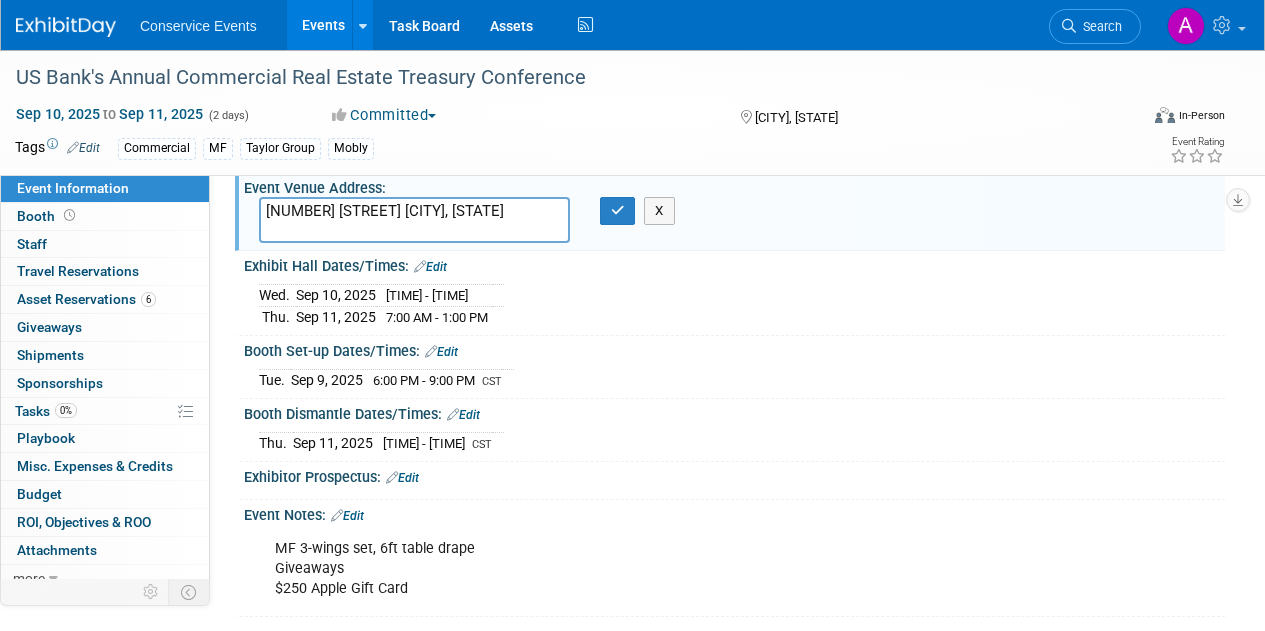click on "Events" at bounding box center [323, 25] 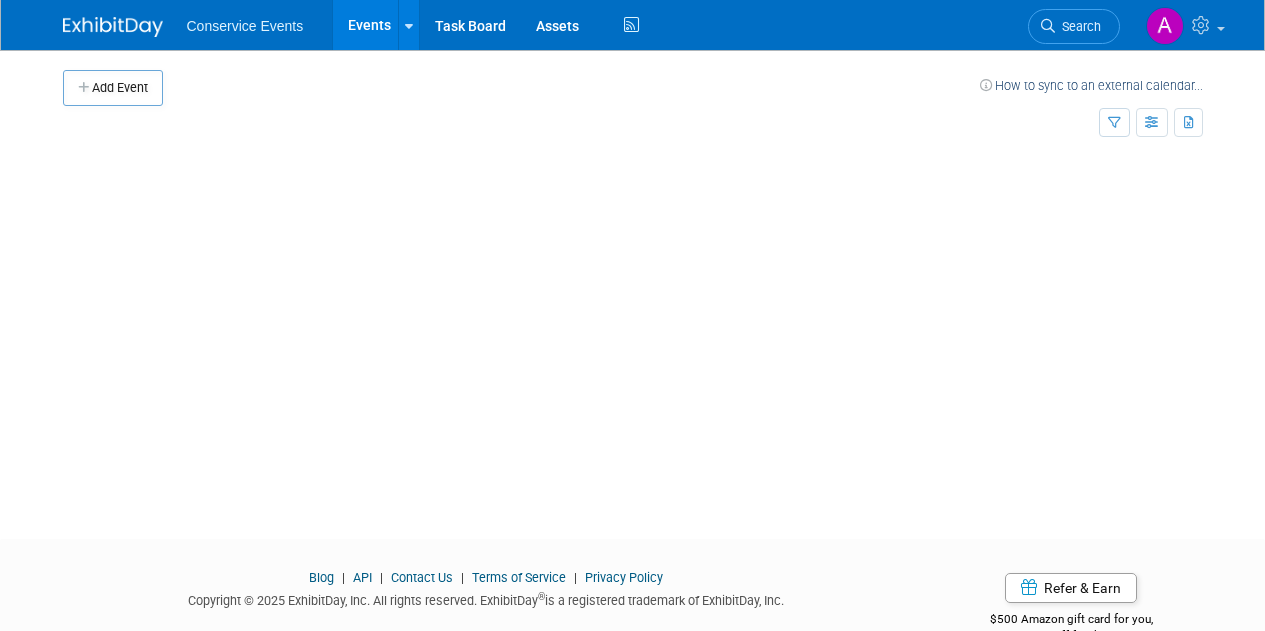 scroll, scrollTop: 0, scrollLeft: 0, axis: both 